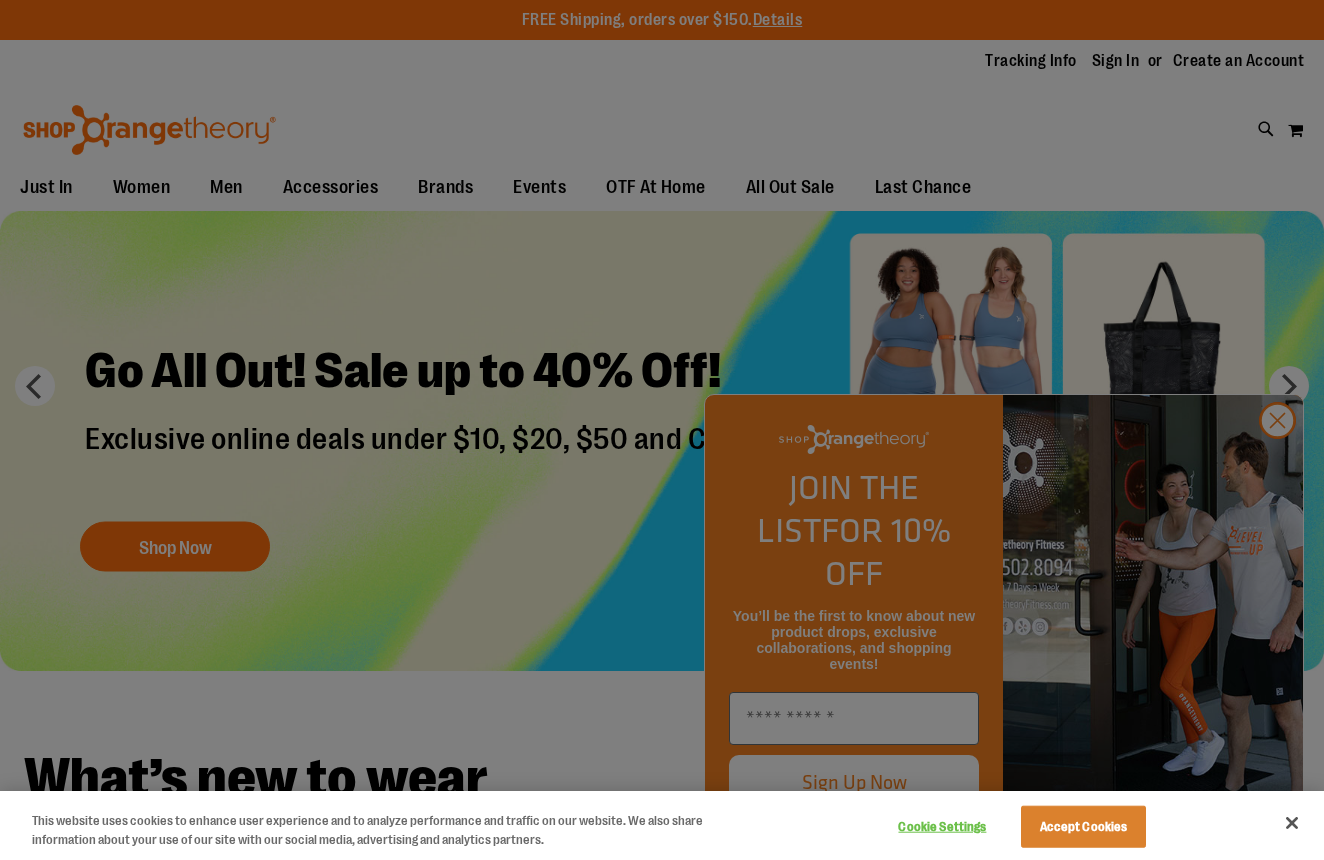 scroll, scrollTop: 0, scrollLeft: 0, axis: both 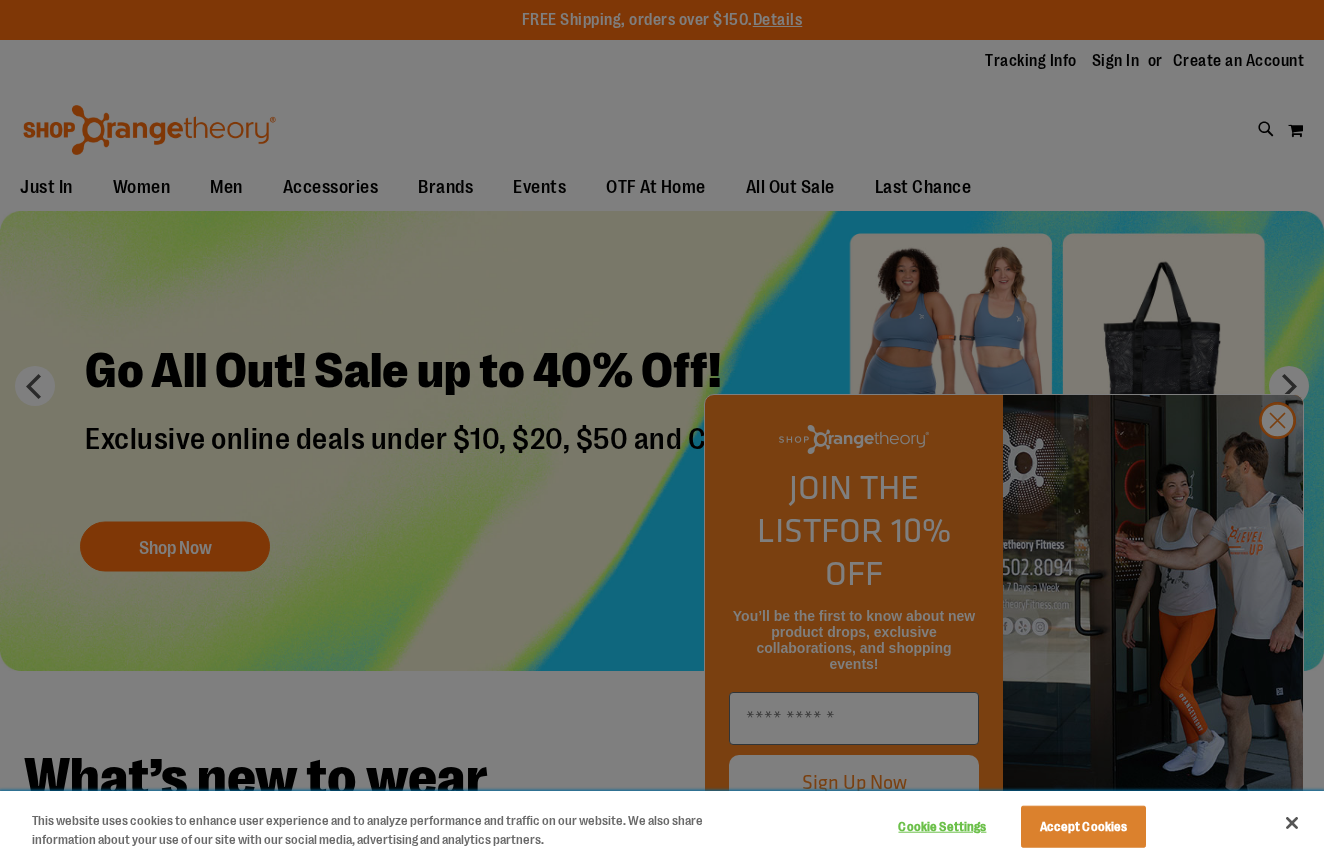 click at bounding box center (1292, 823) 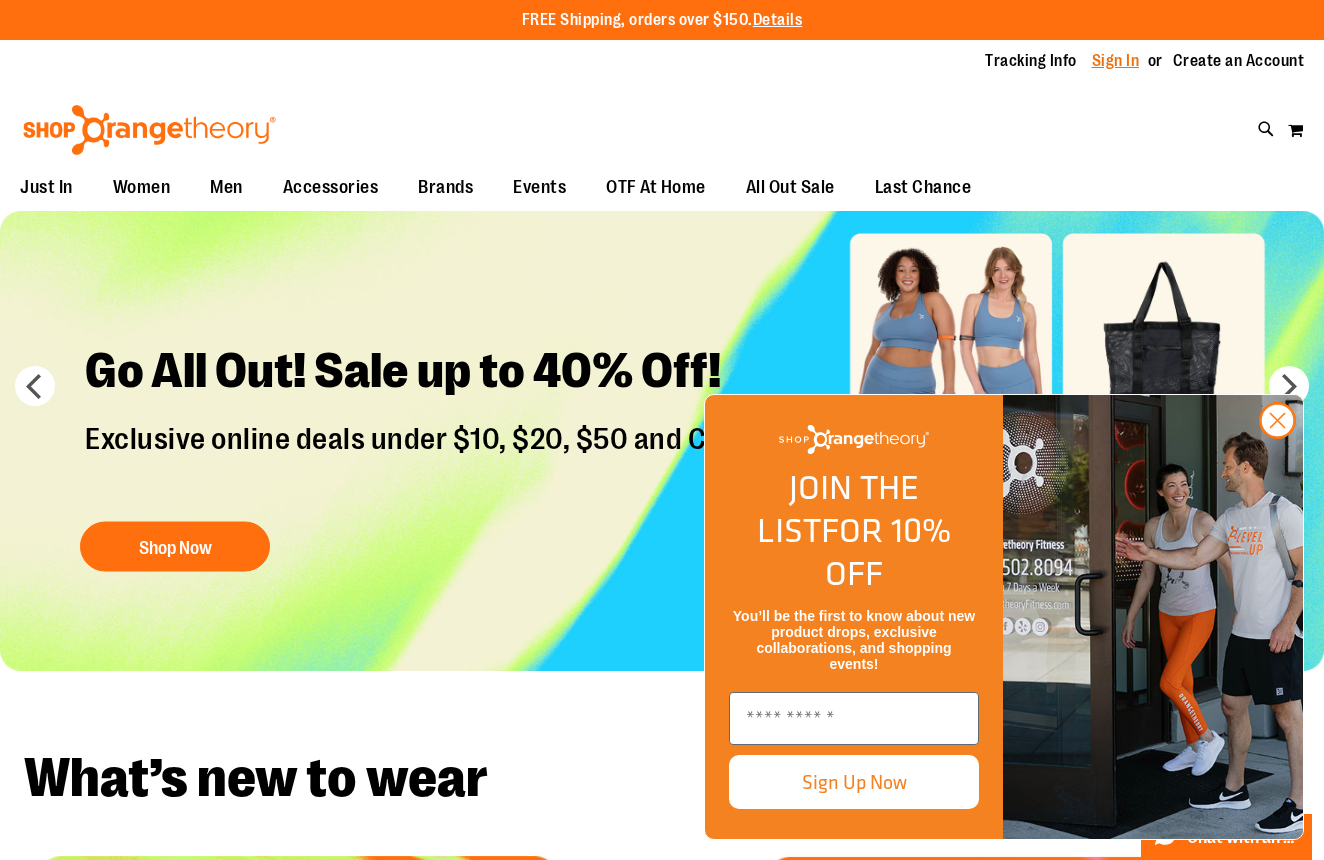 click on "Sign In" at bounding box center (1116, 61) 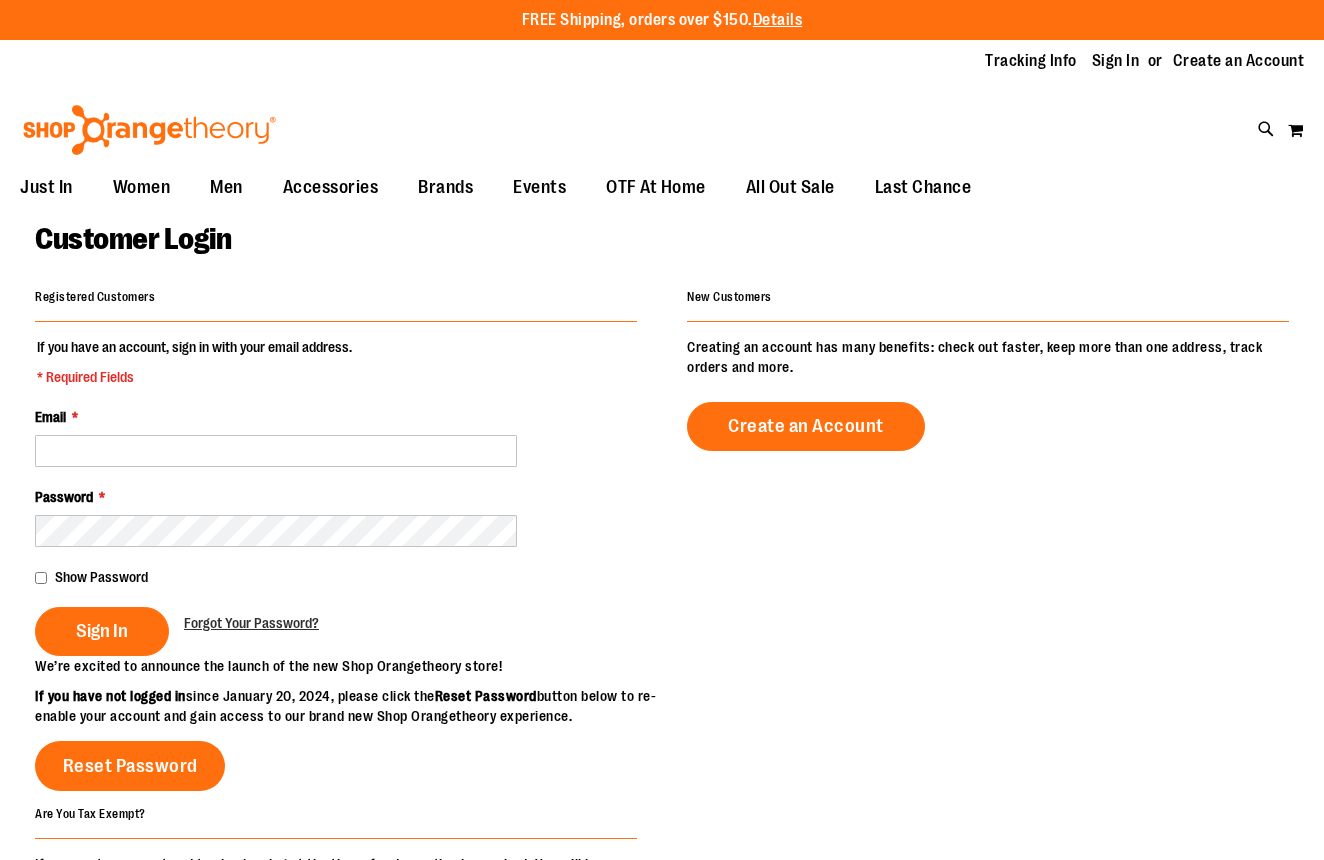 scroll, scrollTop: 0, scrollLeft: 0, axis: both 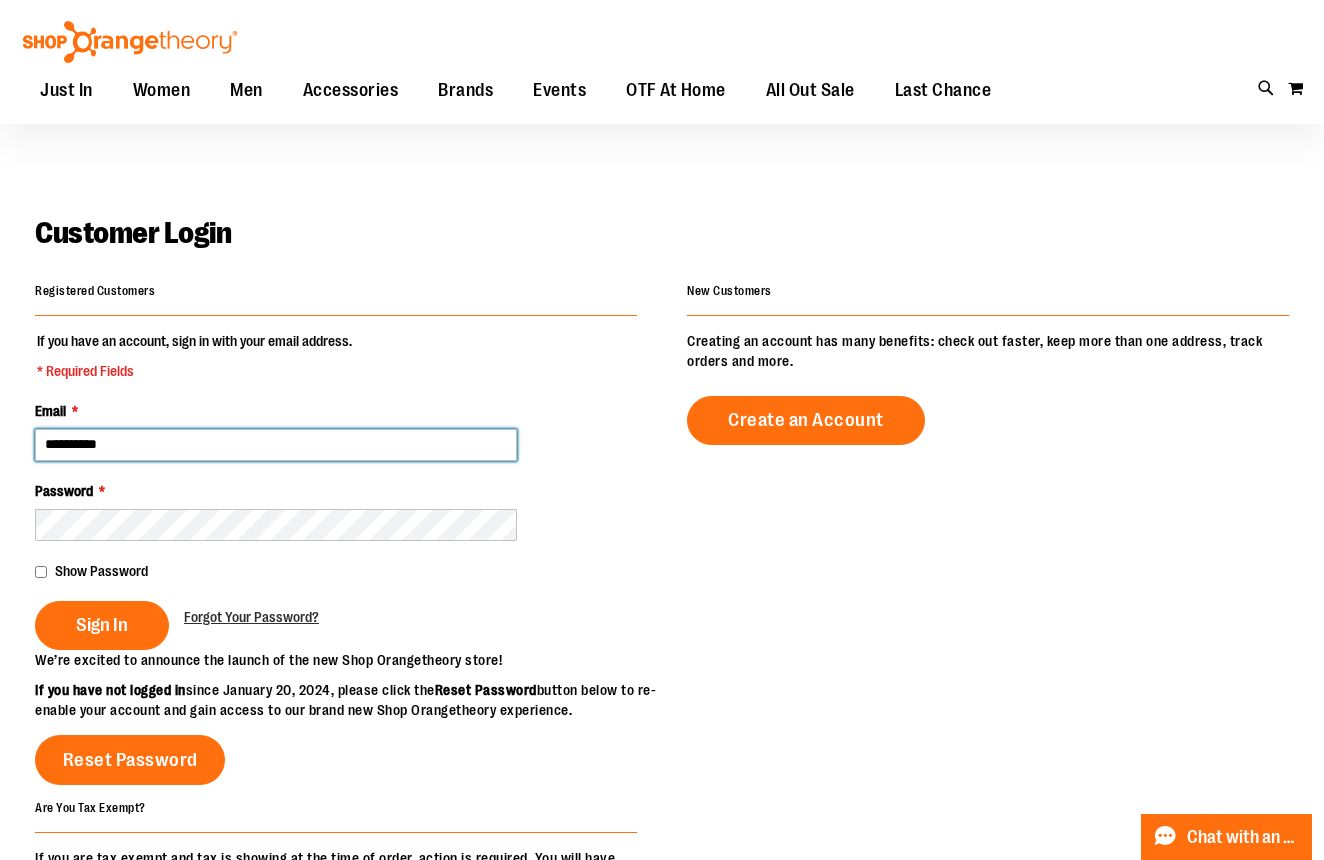 click on "**********" at bounding box center [276, 445] 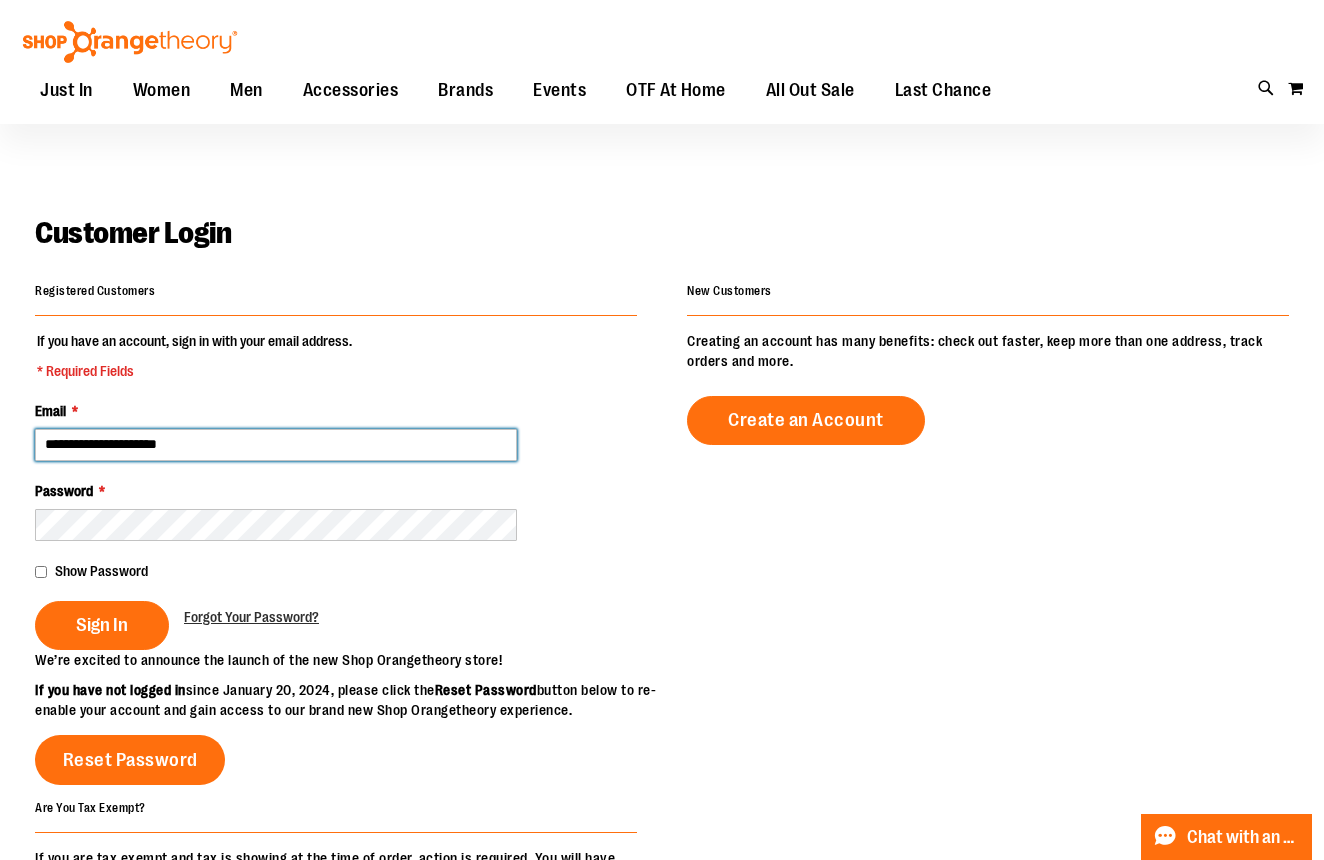 type on "**********" 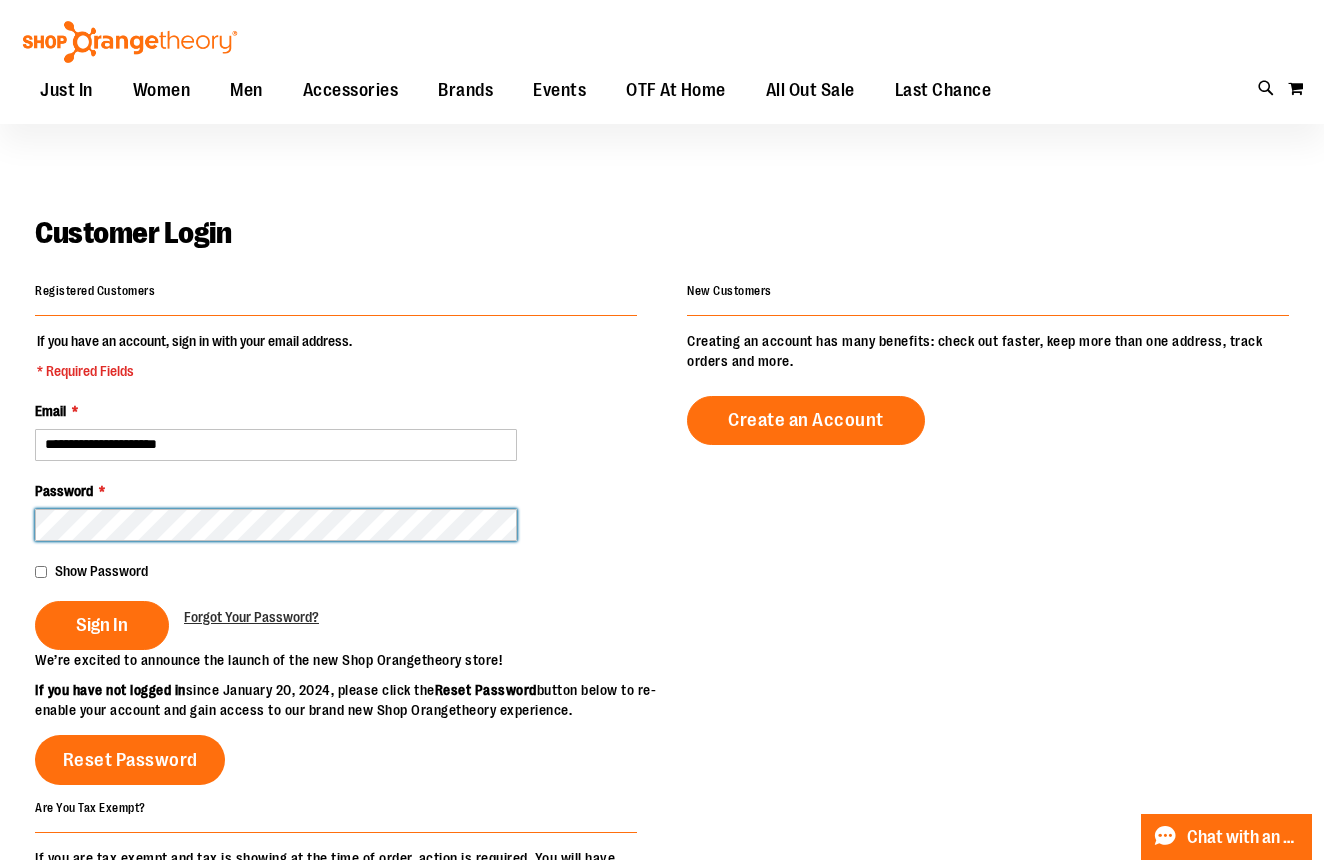 scroll, scrollTop: 5, scrollLeft: 1, axis: both 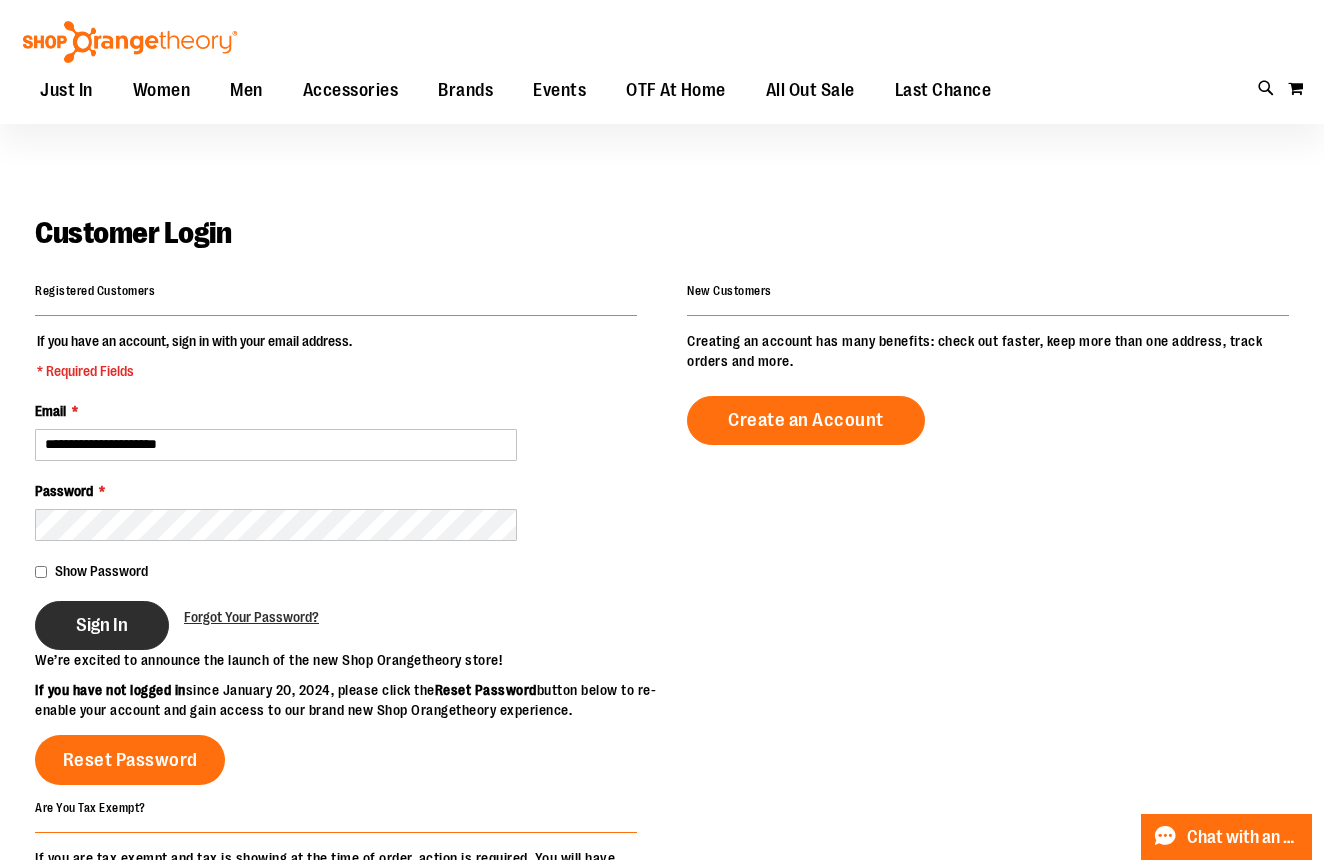 click on "Sign In" at bounding box center (102, 625) 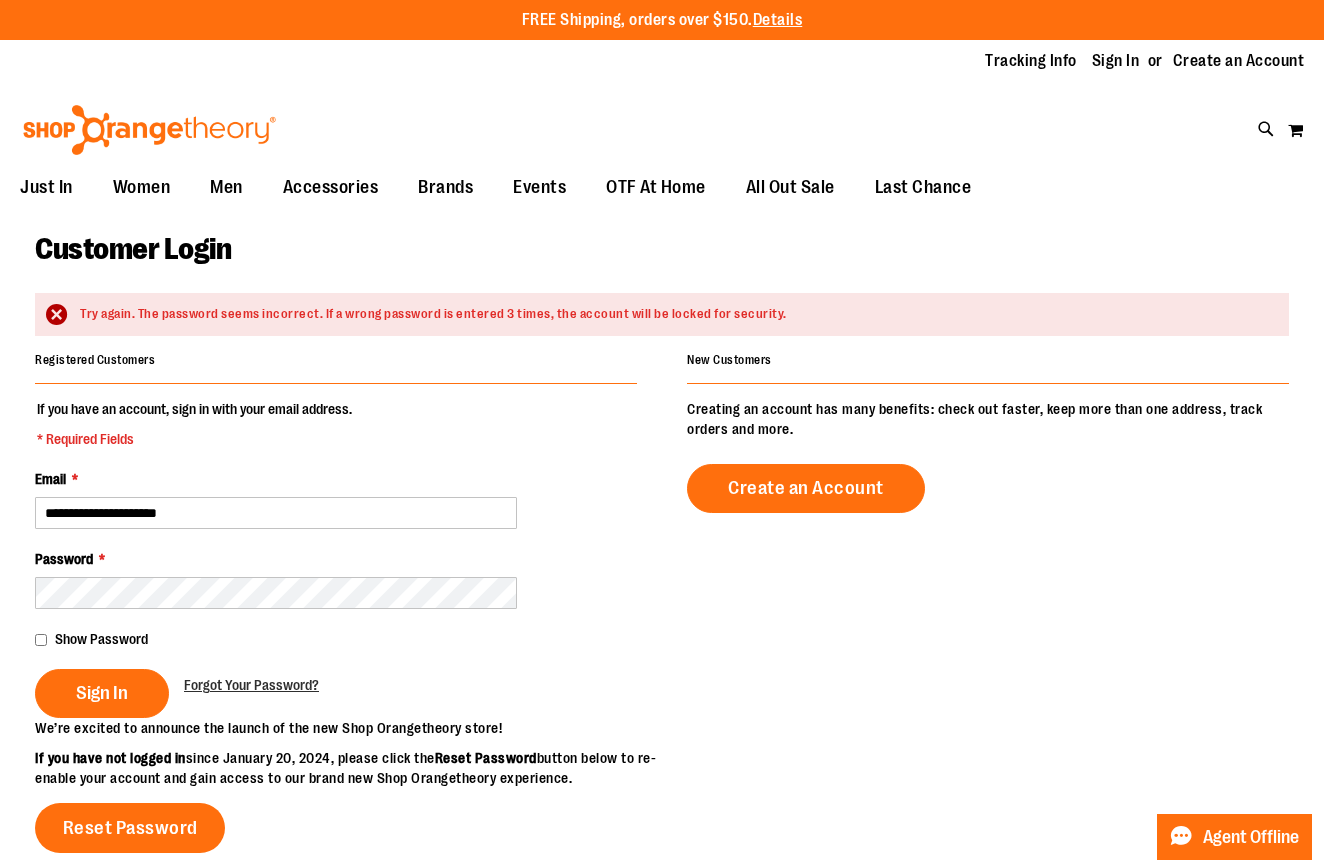 scroll, scrollTop: 0, scrollLeft: 0, axis: both 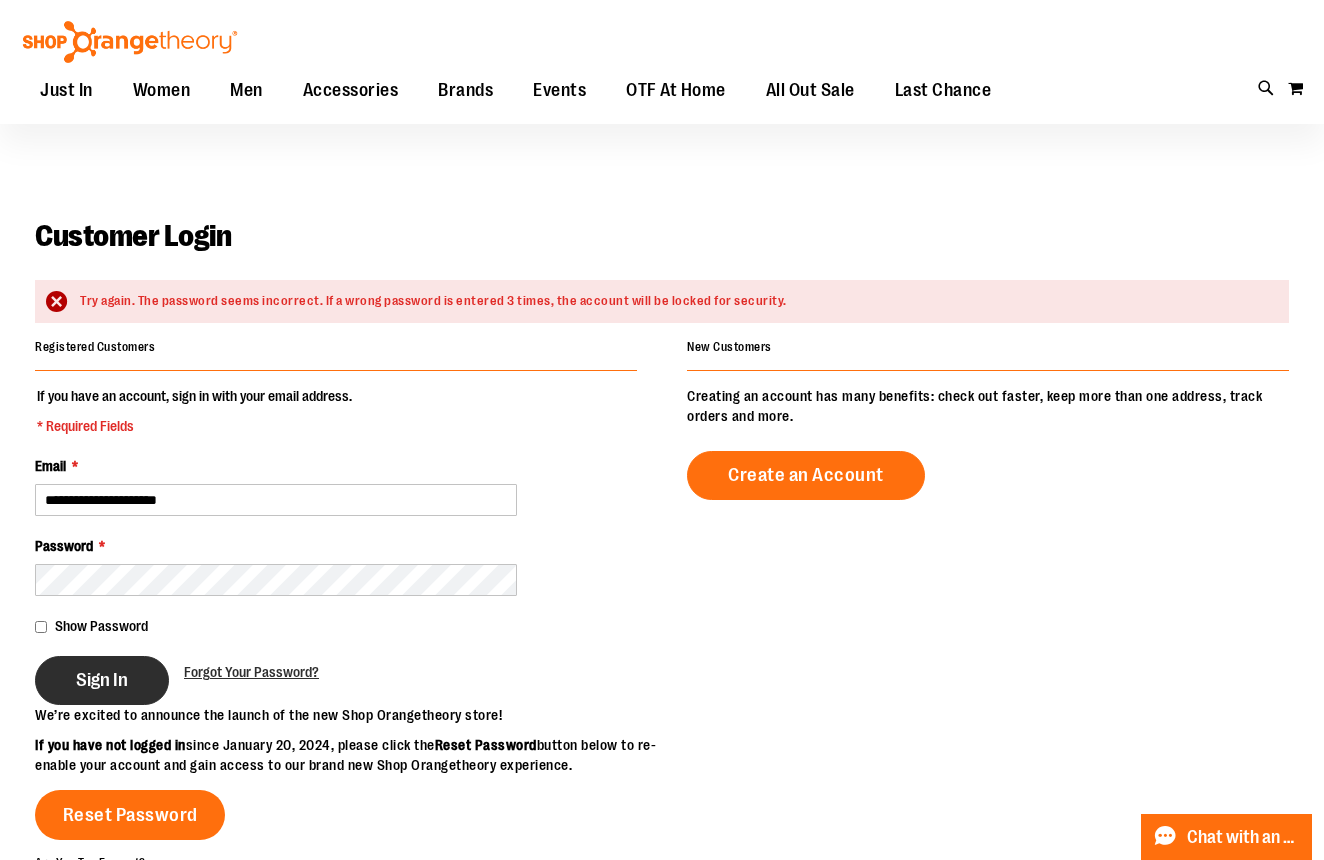 click on "Sign In" at bounding box center (102, 680) 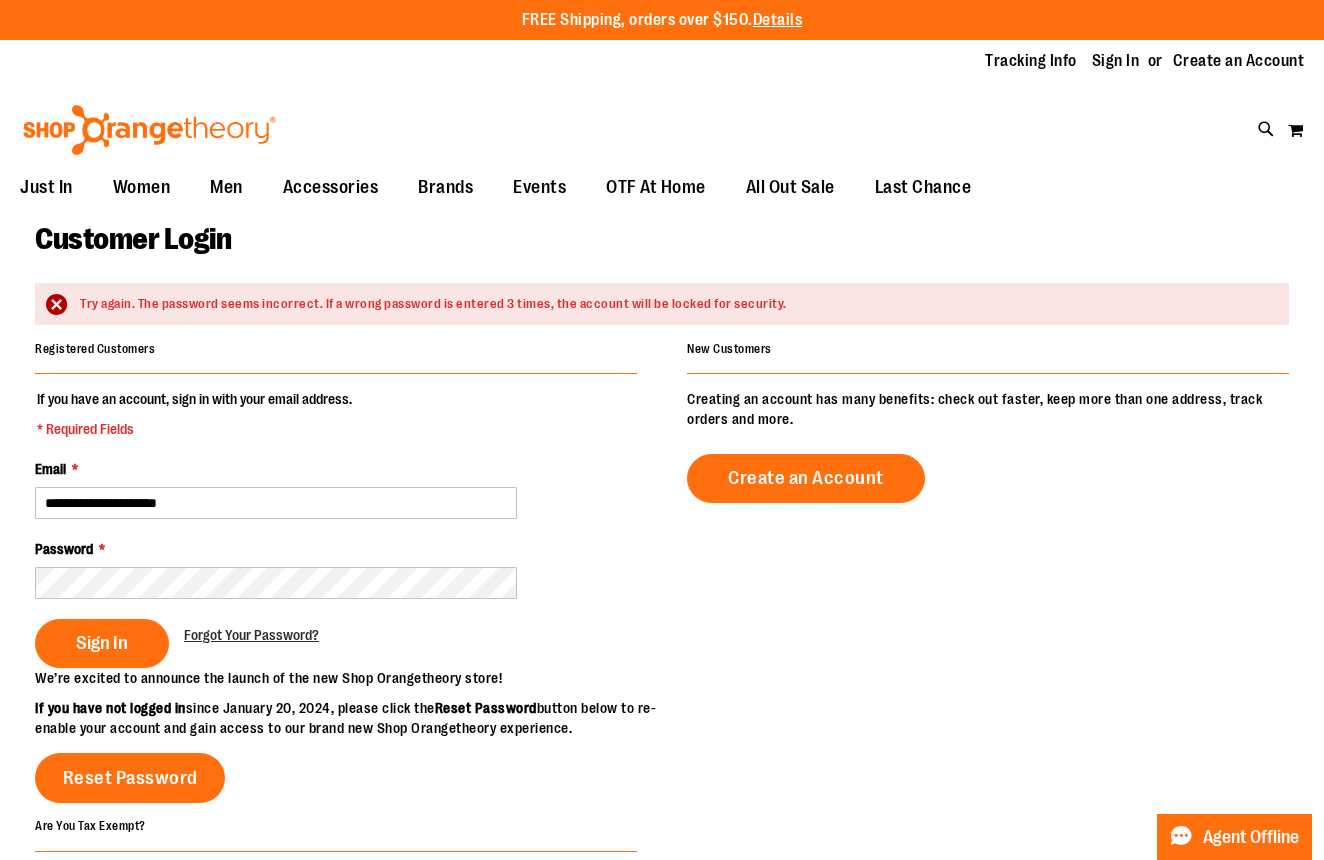 scroll, scrollTop: 0, scrollLeft: 0, axis: both 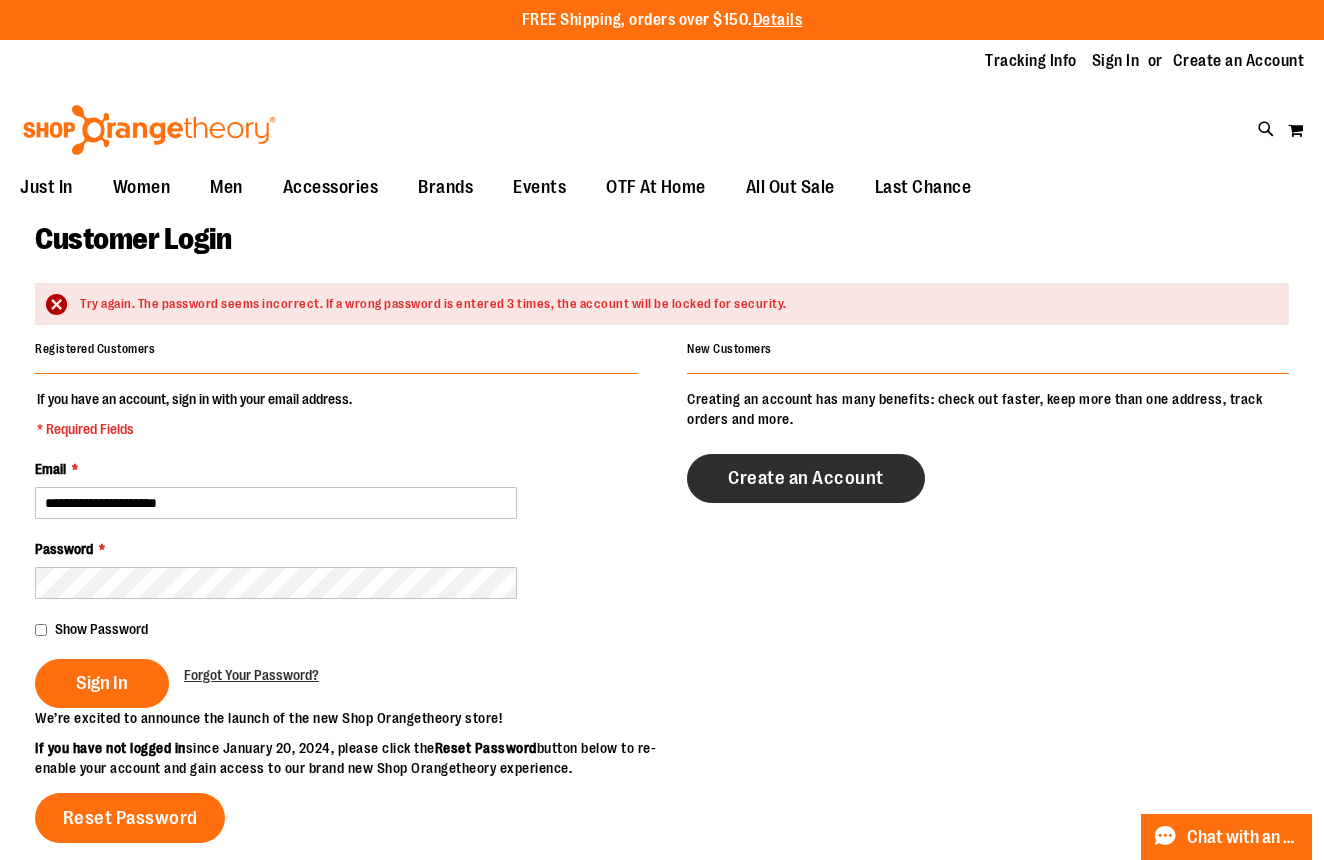 click on "Create an Account" at bounding box center (806, 478) 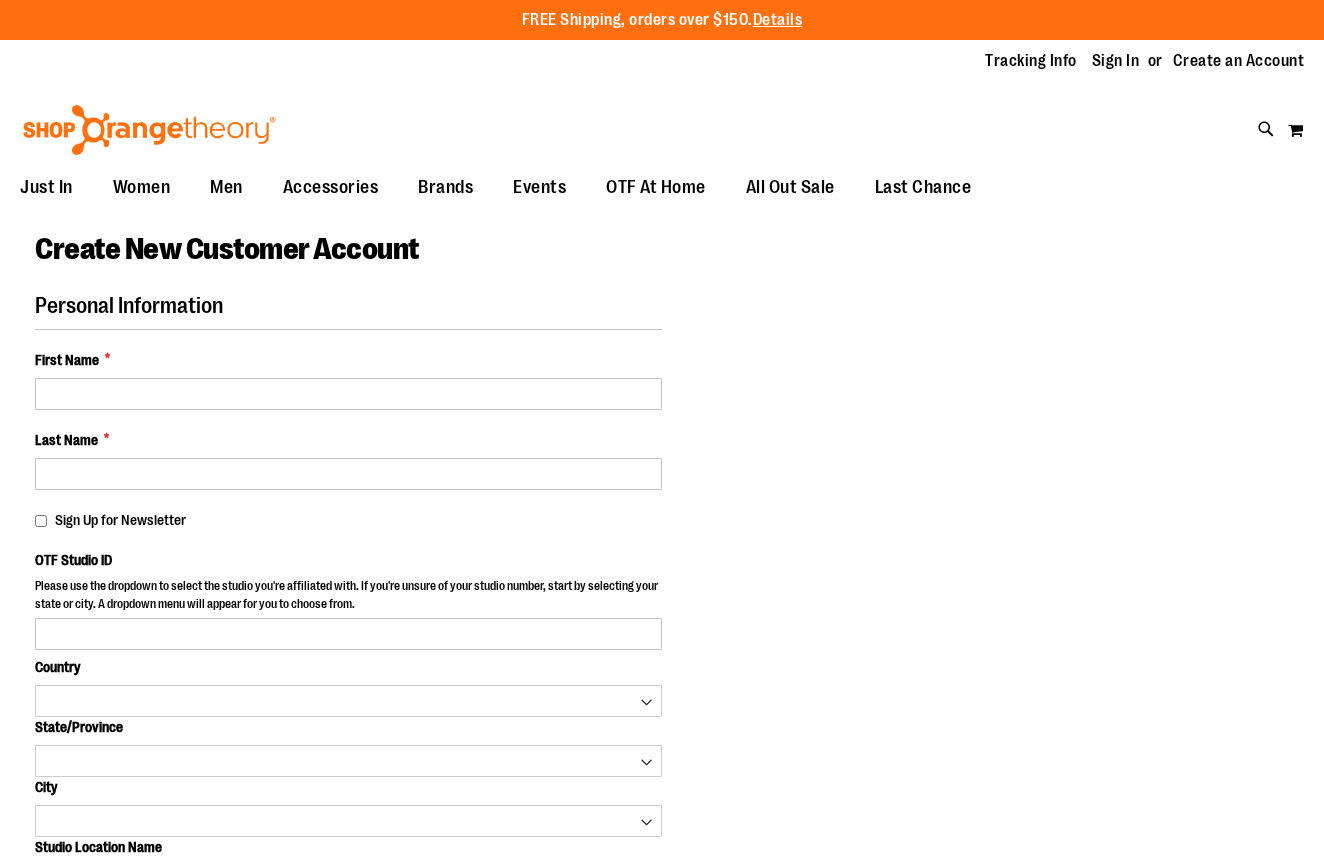 scroll, scrollTop: 0, scrollLeft: 0, axis: both 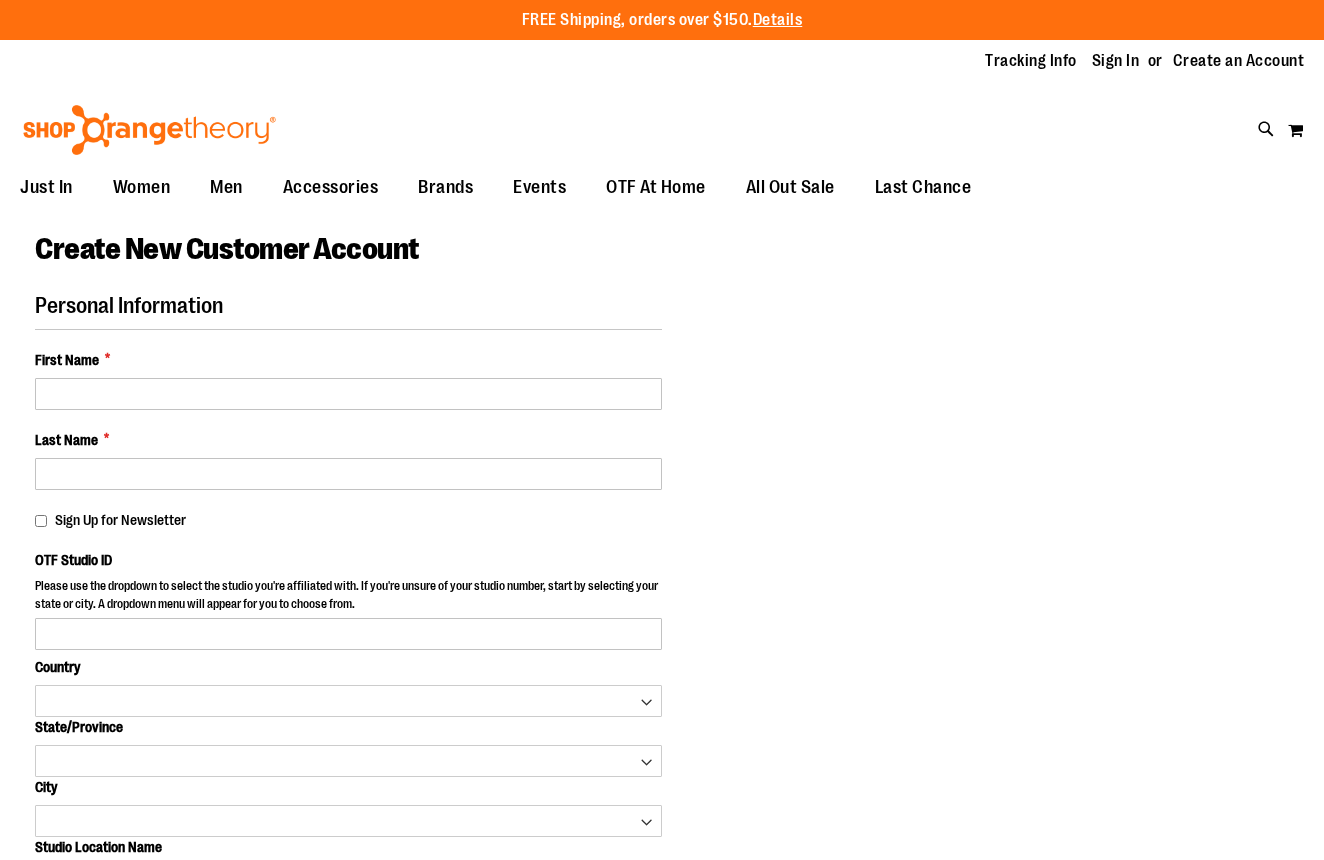 select on "***" 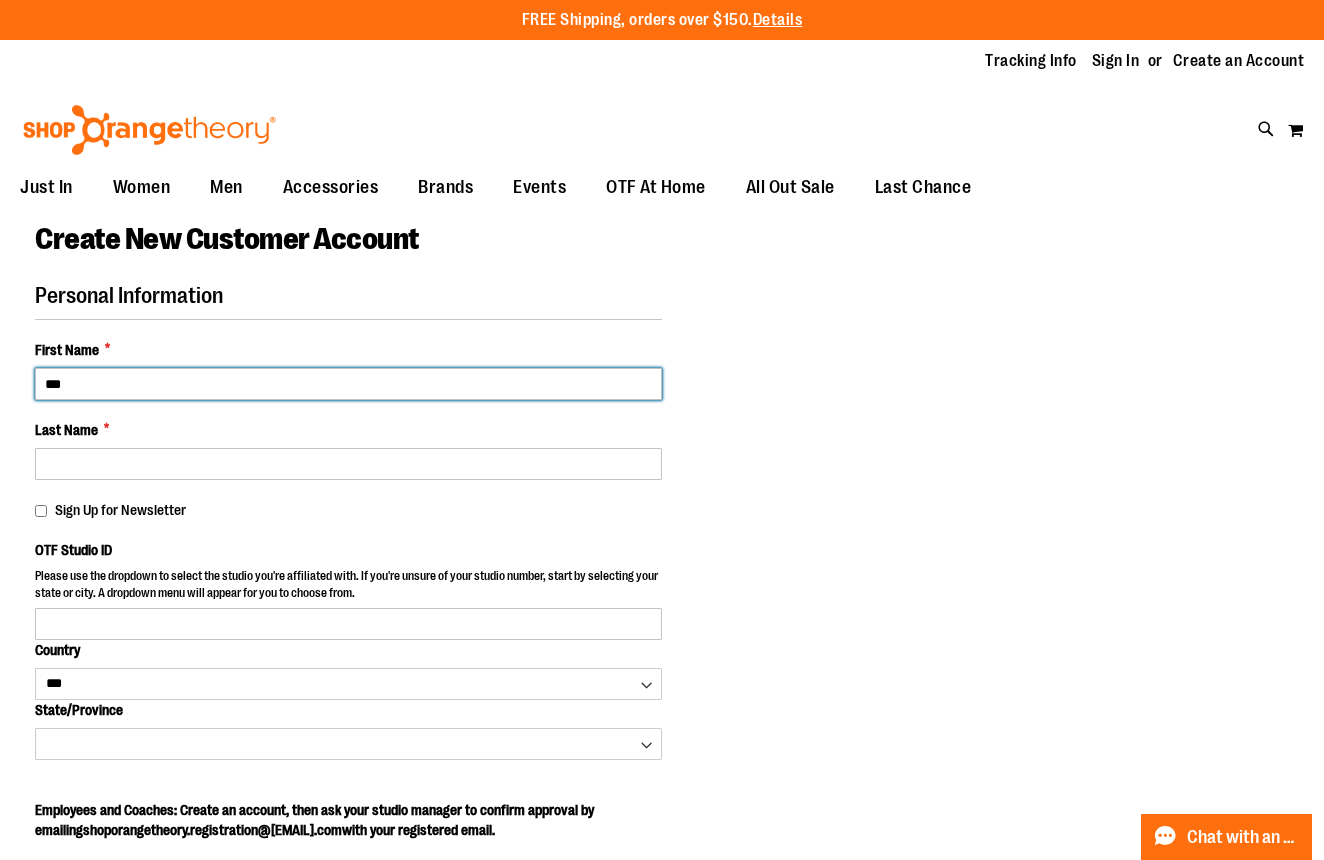 type on "***" 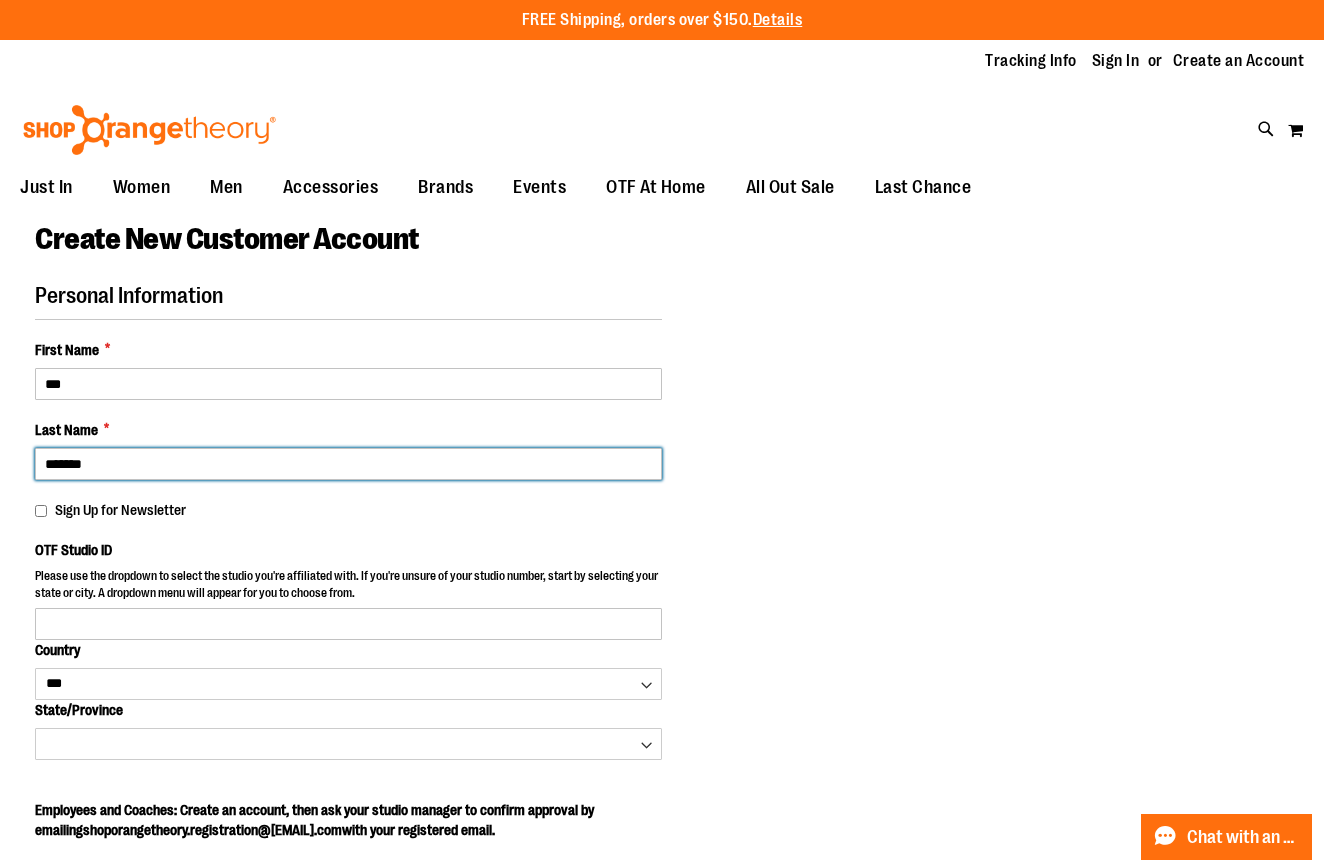 type on "*******" 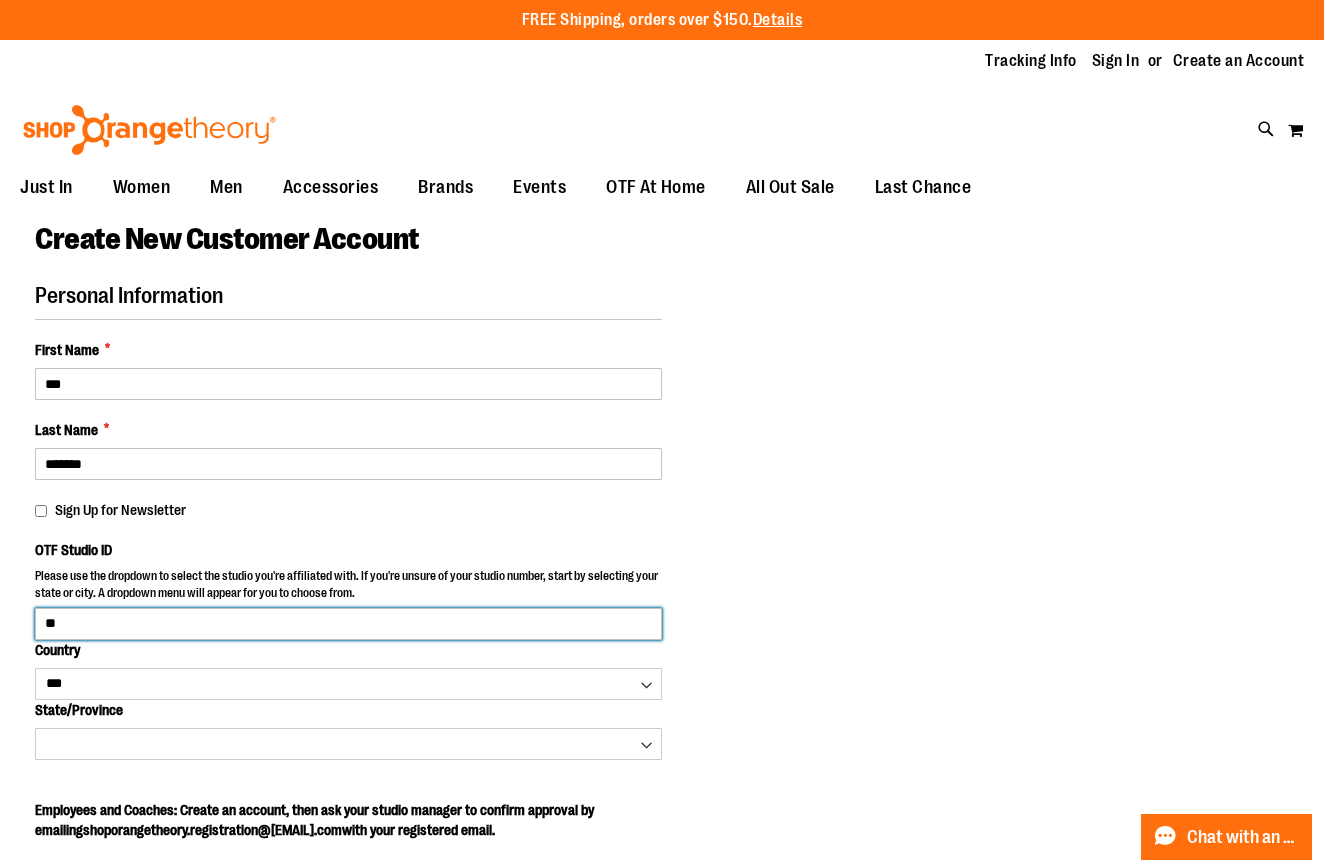 type on "*" 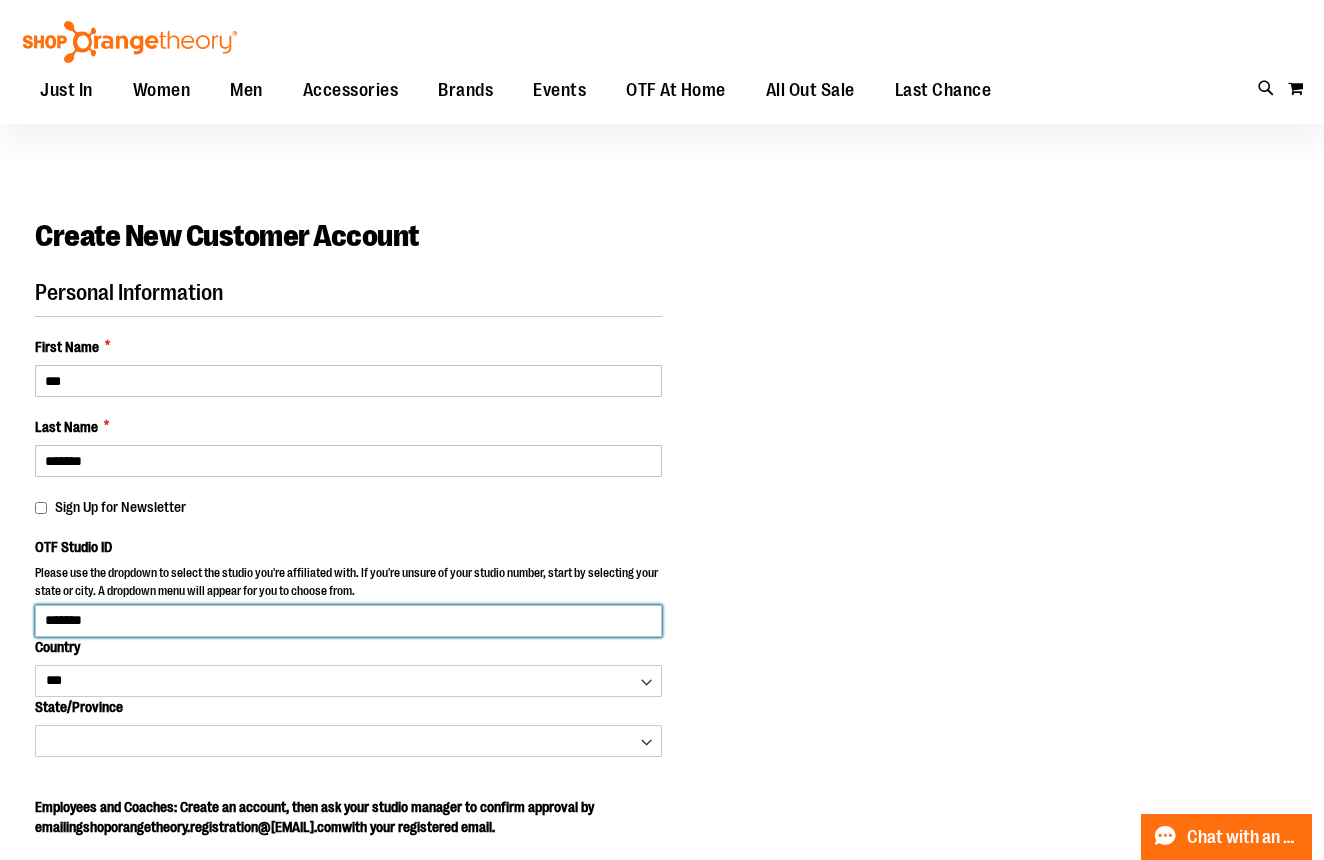 scroll, scrollTop: 2, scrollLeft: 0, axis: vertical 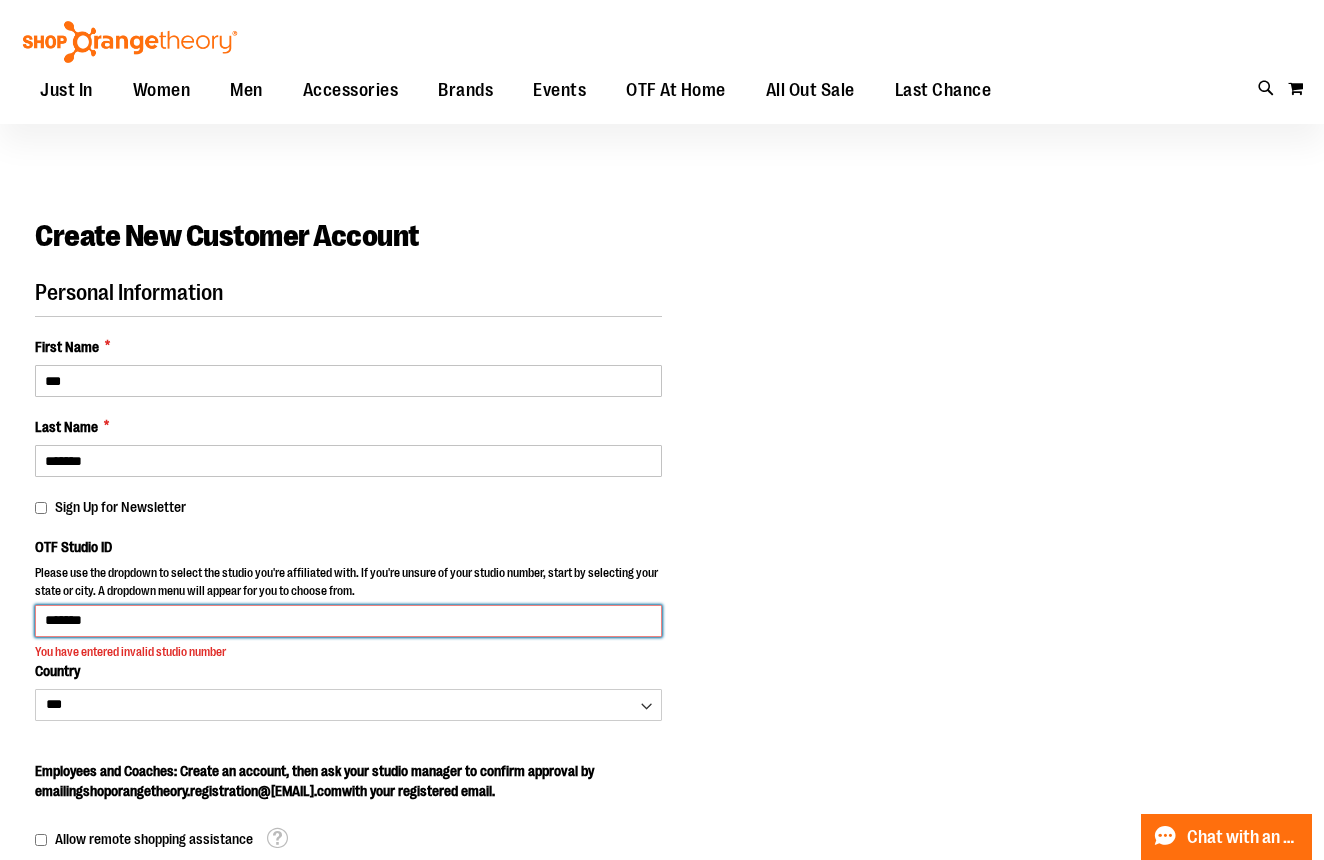 drag, startPoint x: 90, startPoint y: 622, endPoint x: 22, endPoint y: 619, distance: 68.06615 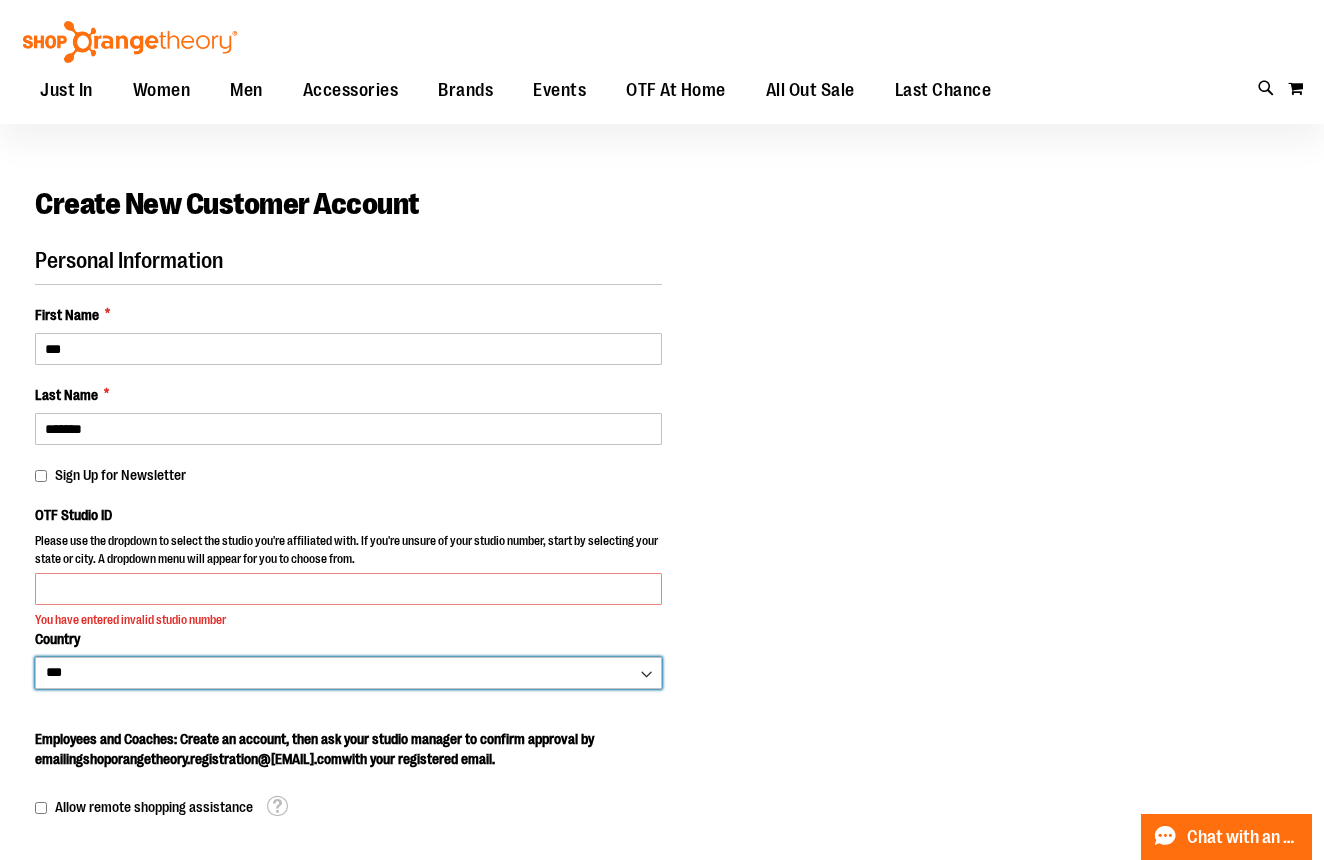 scroll, scrollTop: 31, scrollLeft: 0, axis: vertical 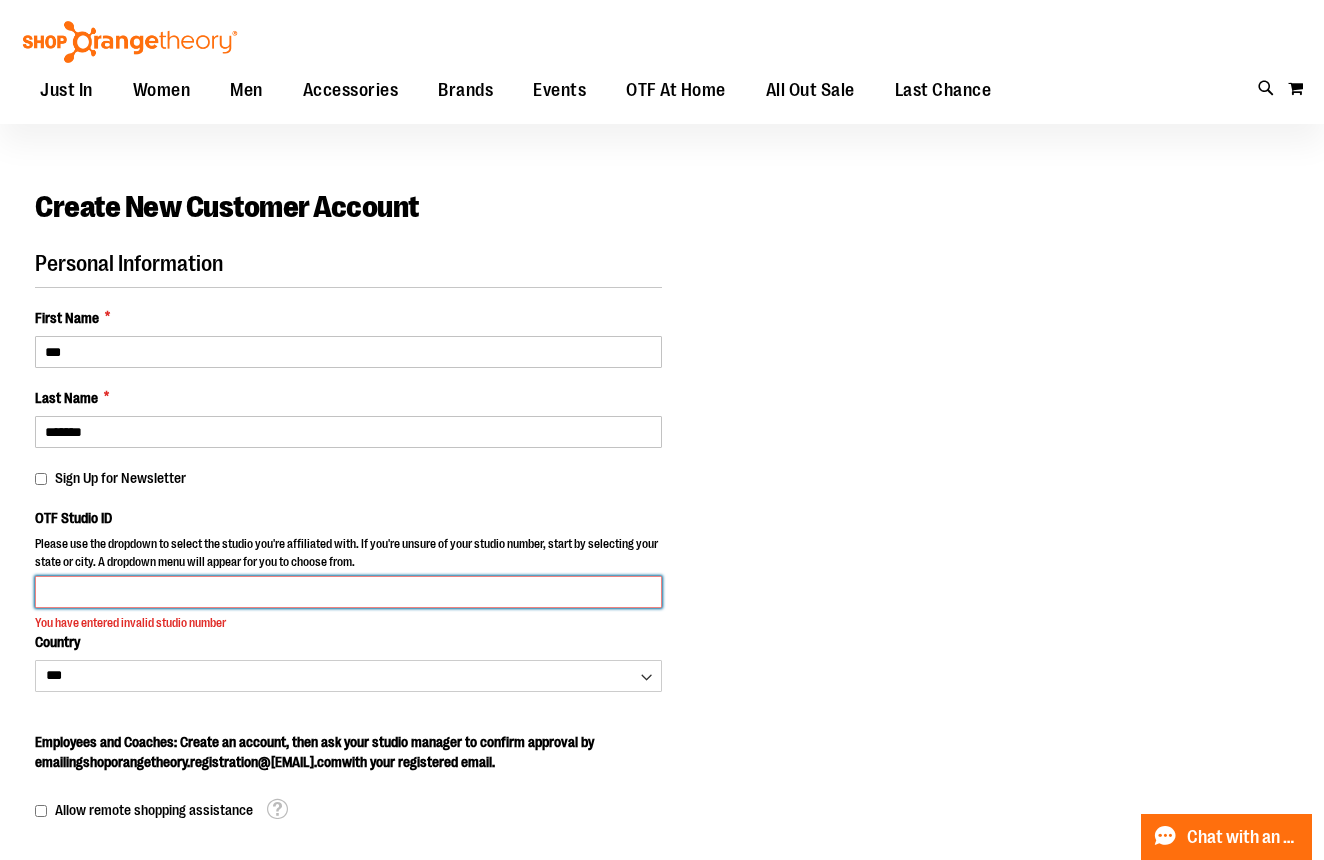 click on "OTF Studio ID" at bounding box center [348, 592] 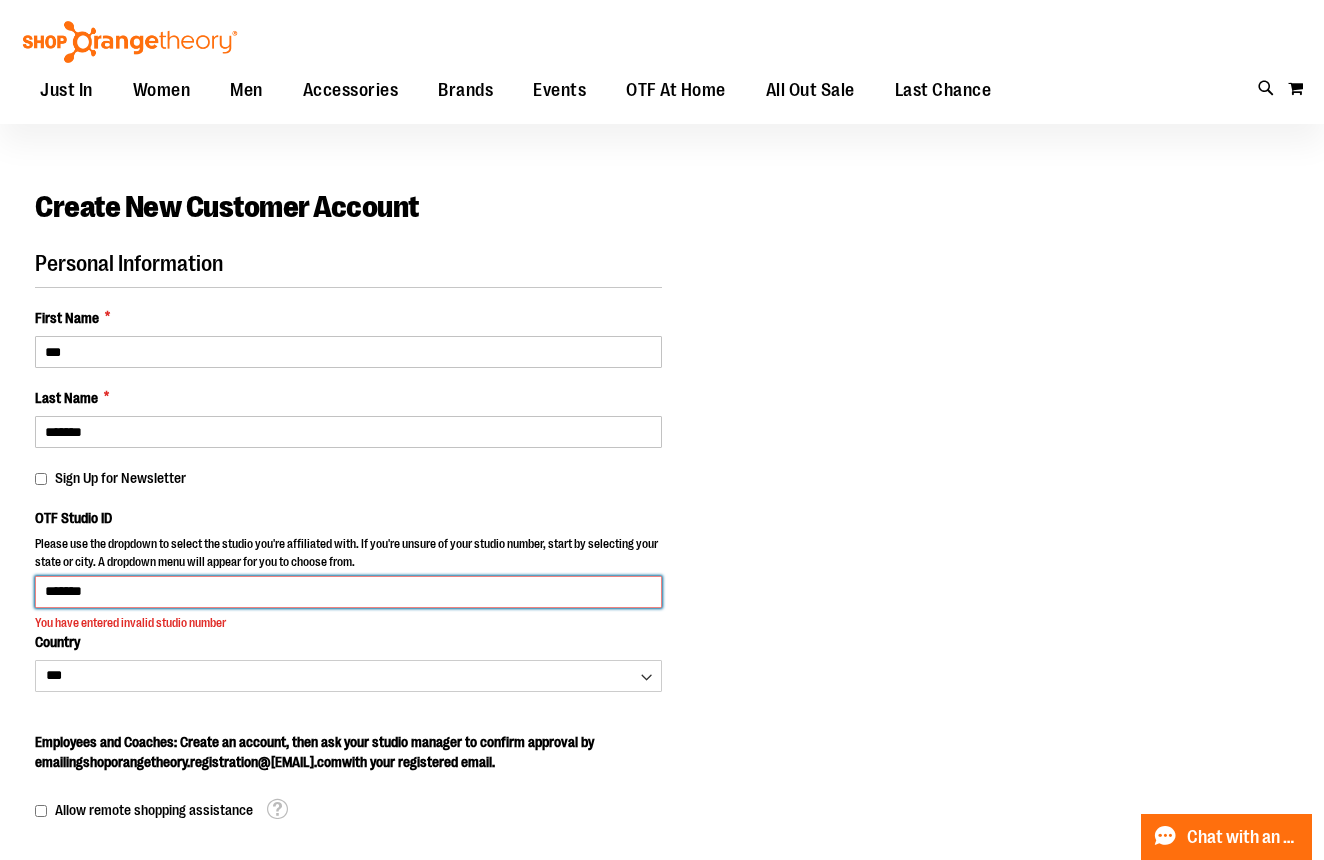 type on "*******" 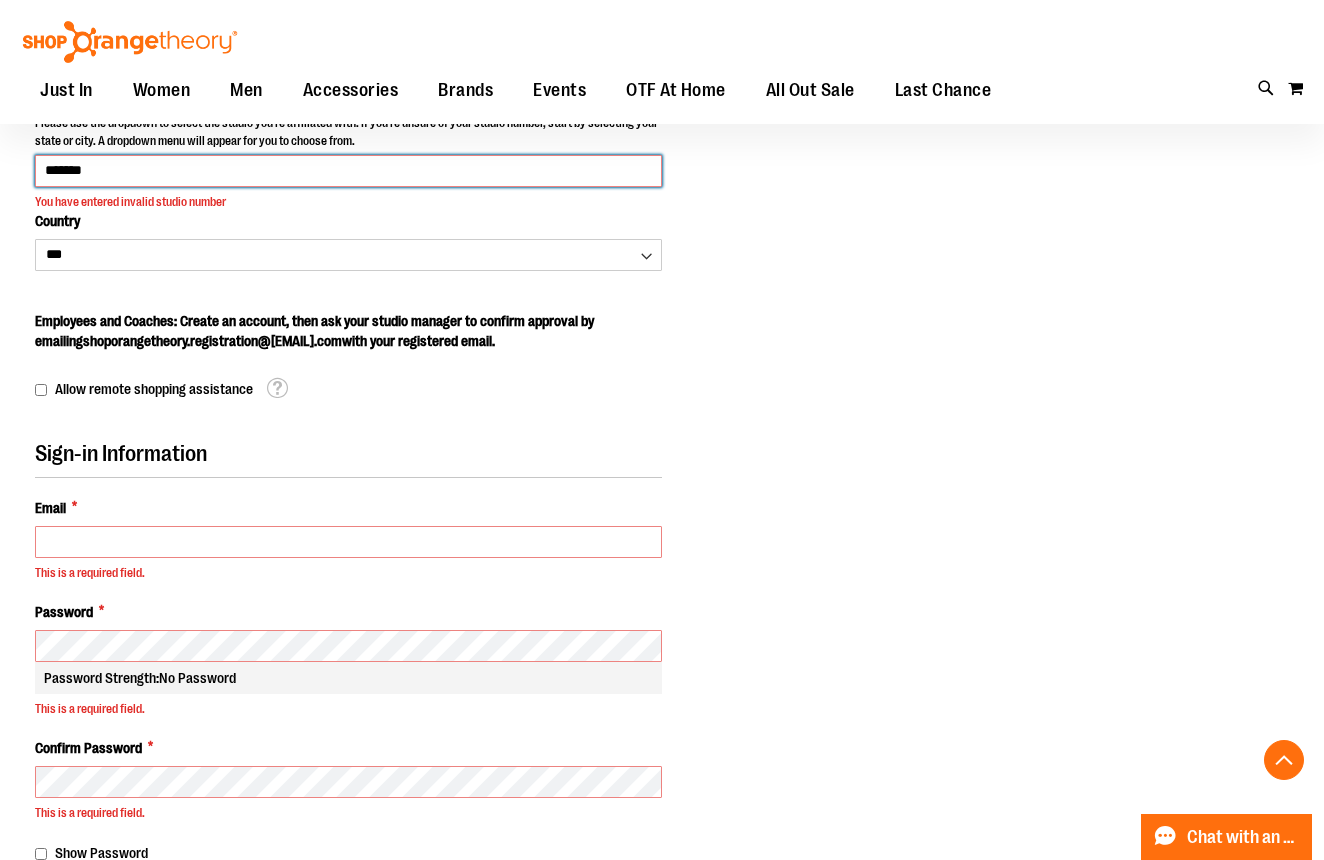 scroll, scrollTop: 458, scrollLeft: 0, axis: vertical 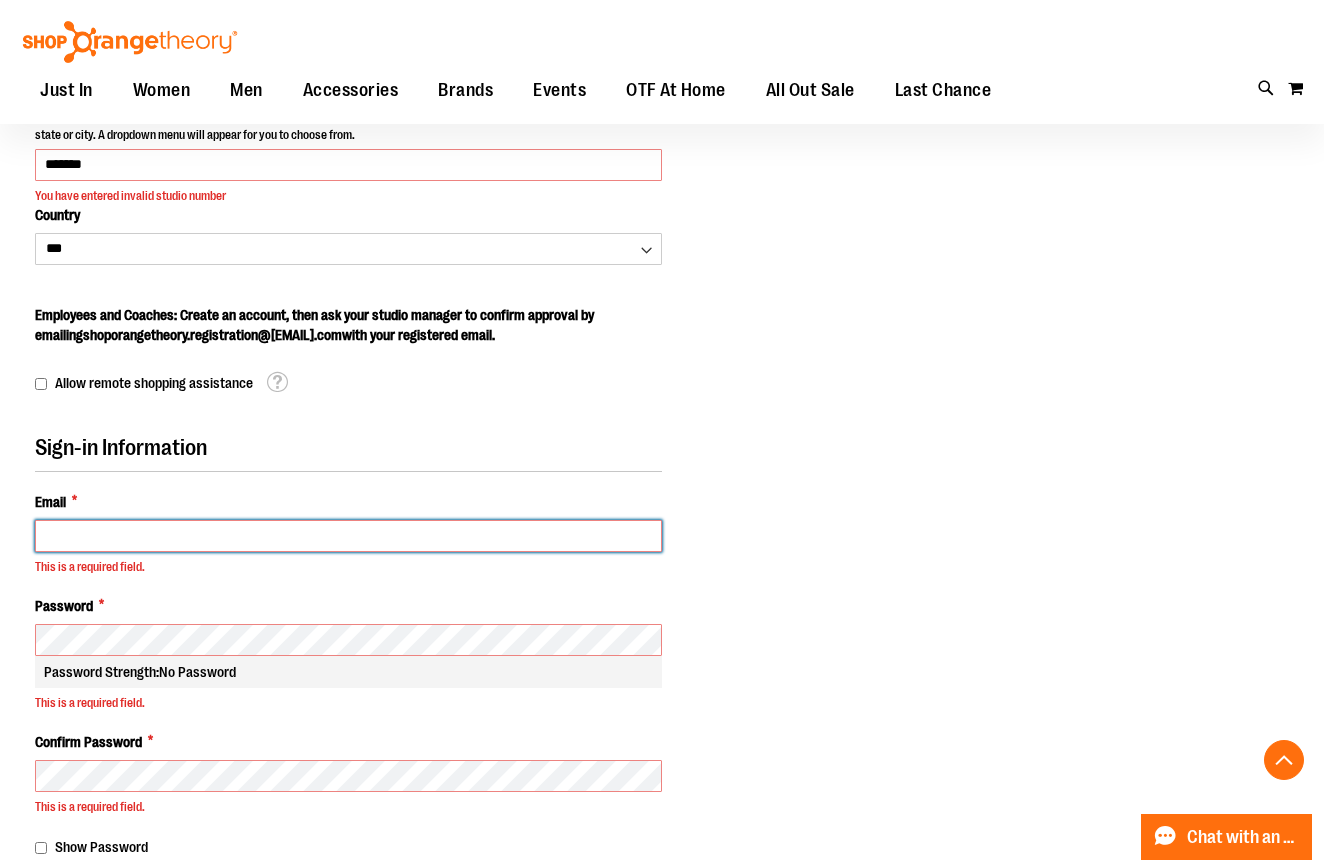 type on "**********" 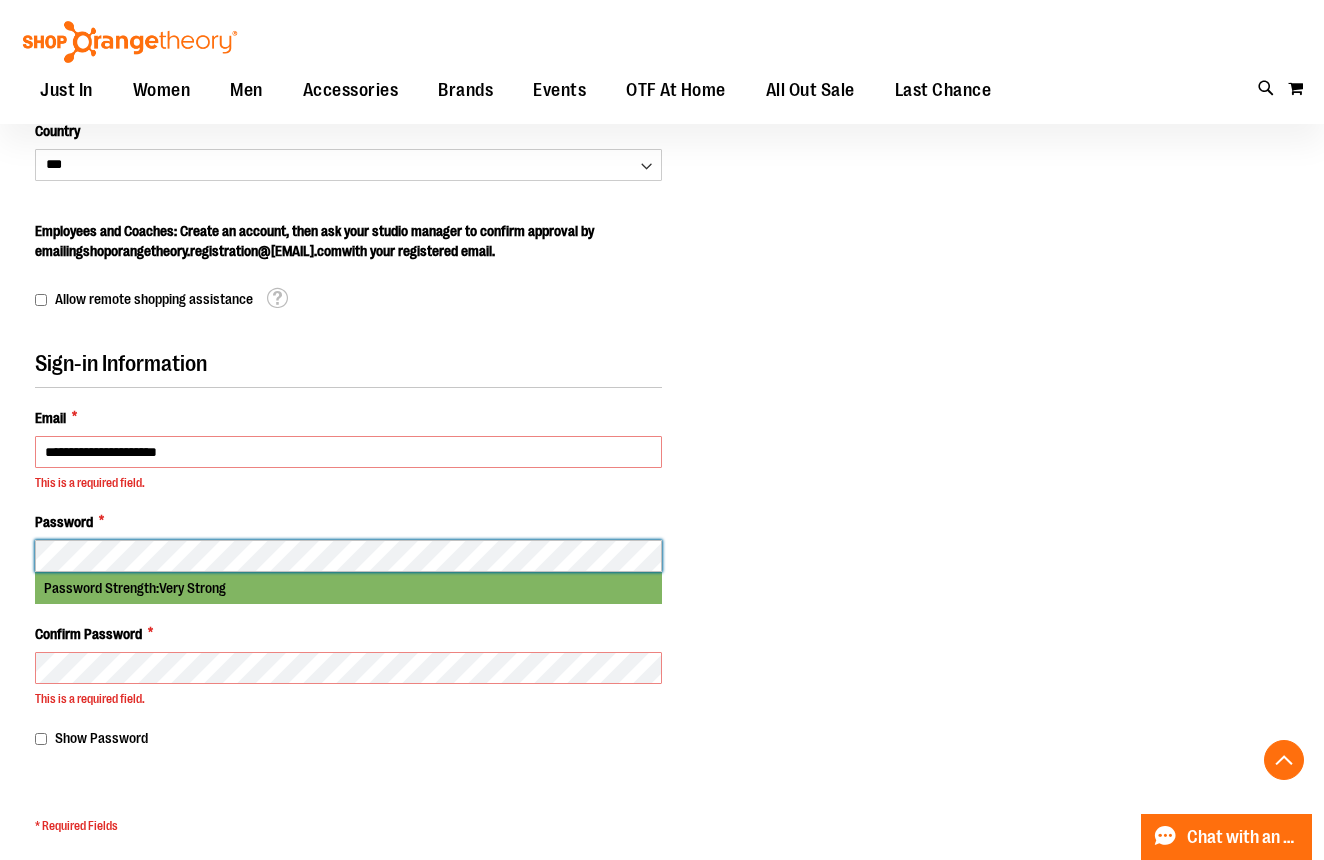 scroll, scrollTop: 548, scrollLeft: 0, axis: vertical 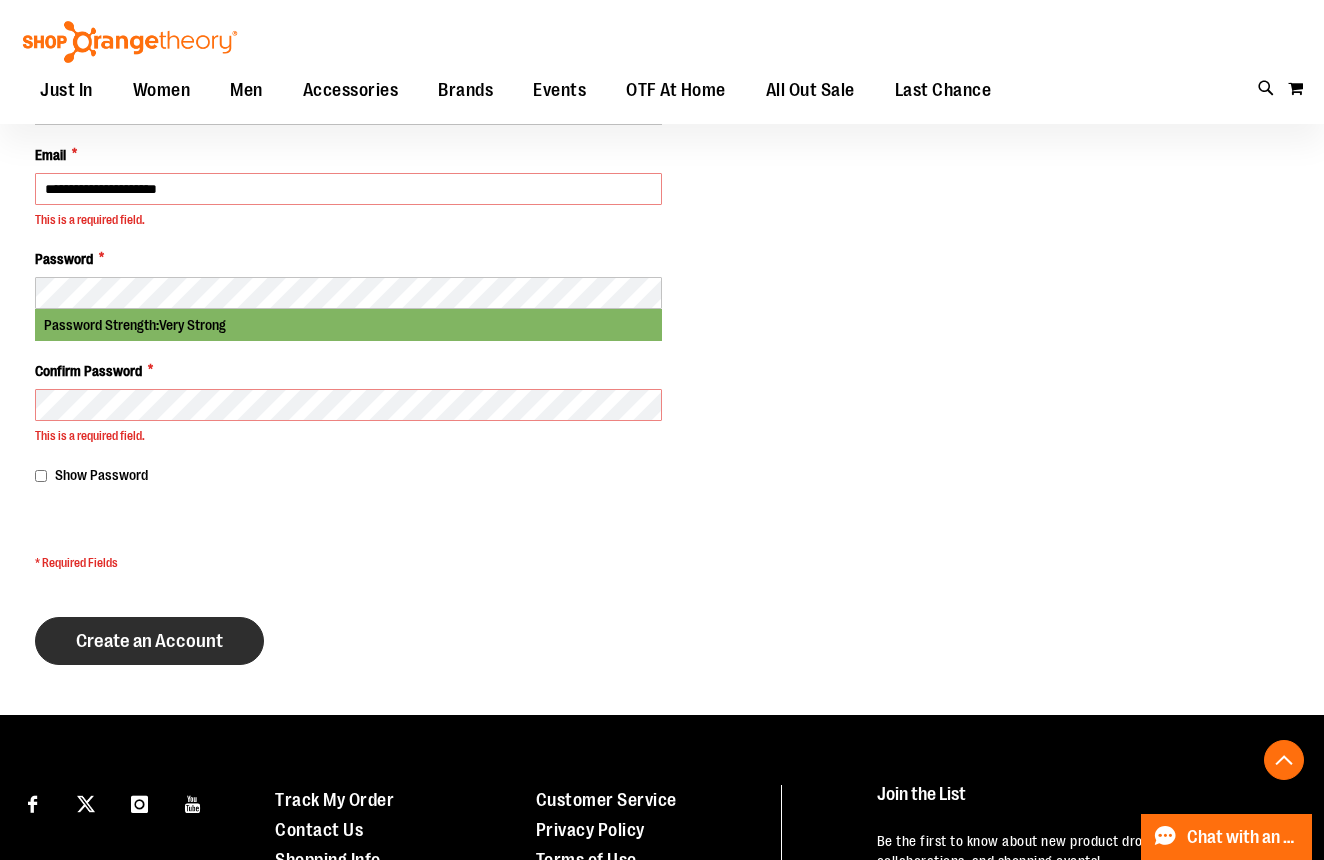 click on "Create an Account" at bounding box center (149, 641) 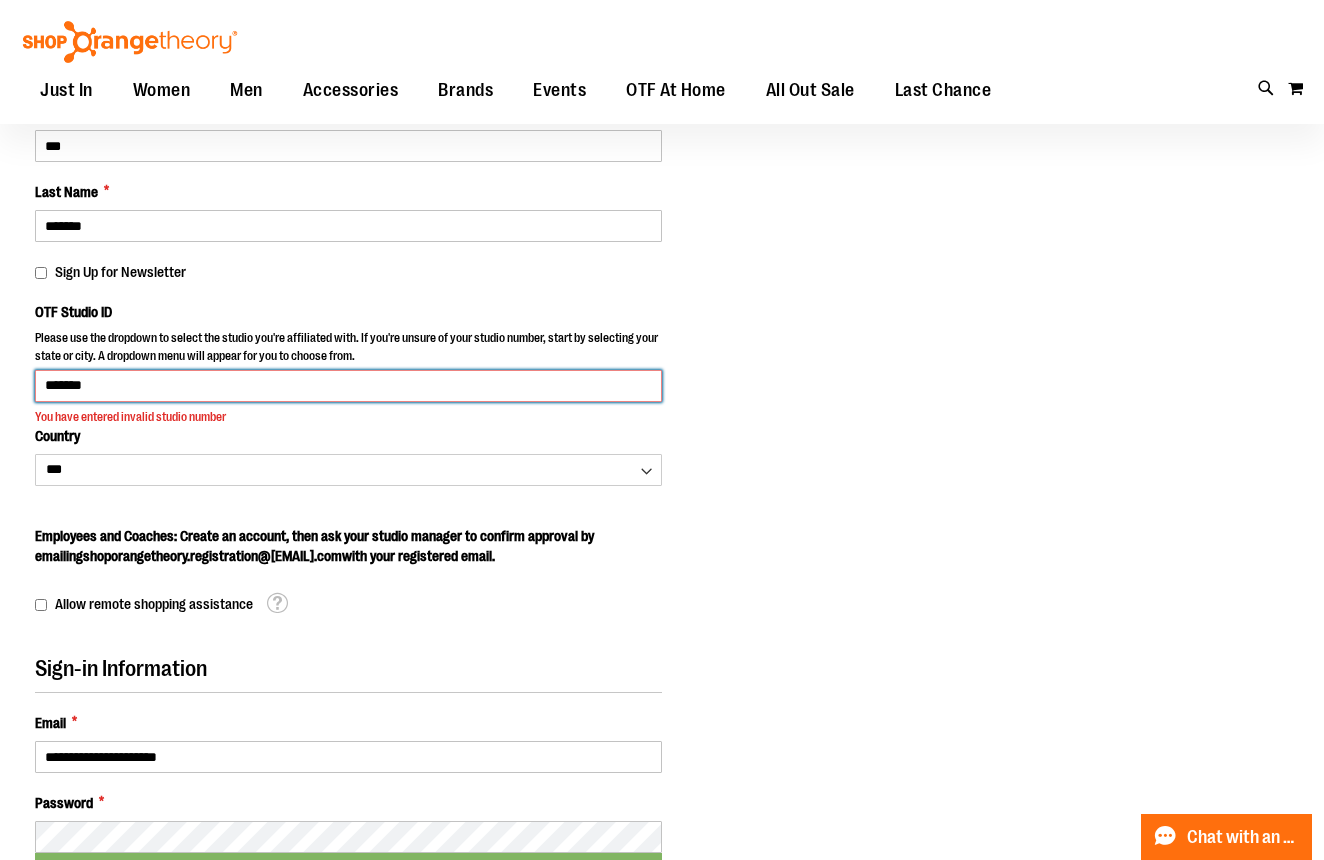 scroll, scrollTop: 241, scrollLeft: 0, axis: vertical 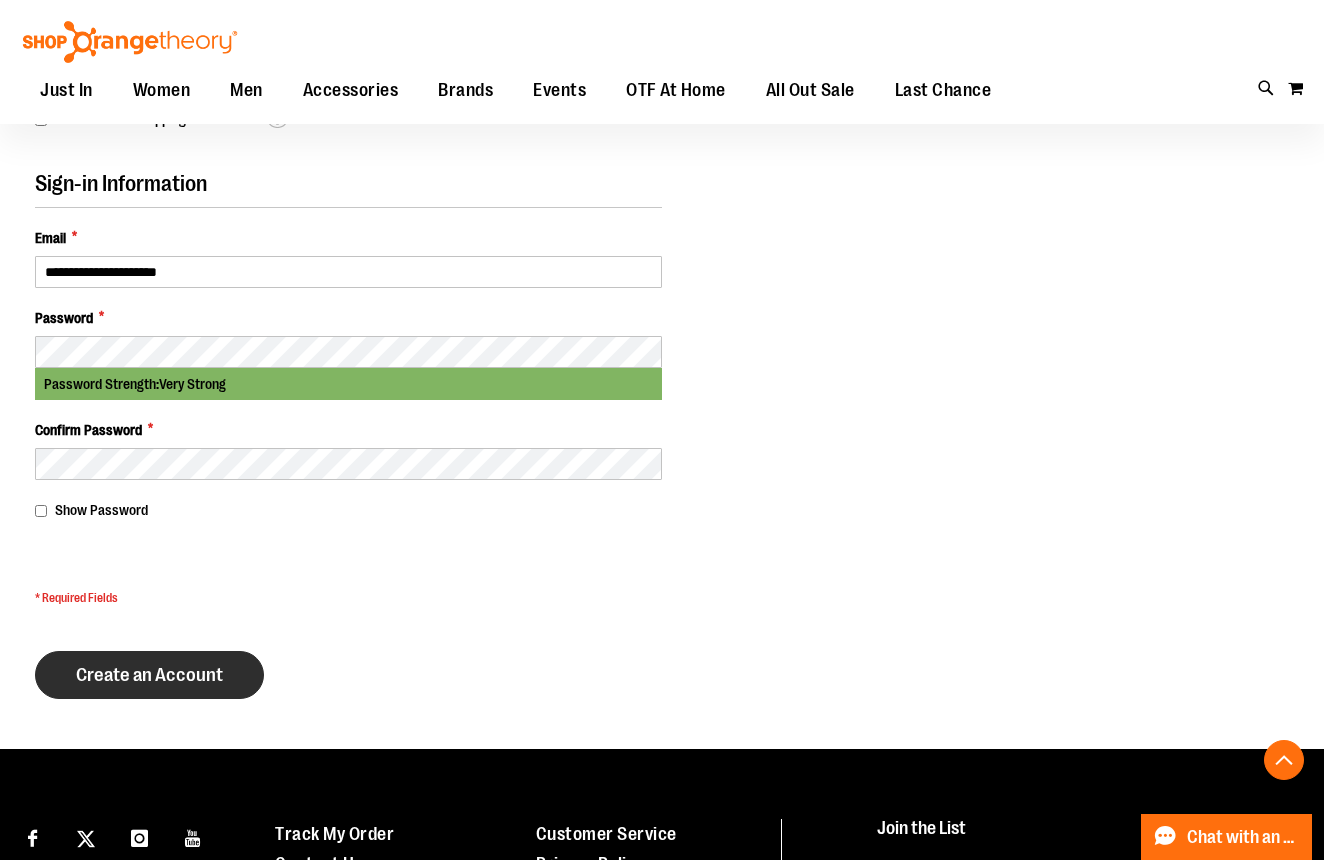 click on "Create an Account" at bounding box center [149, 675] 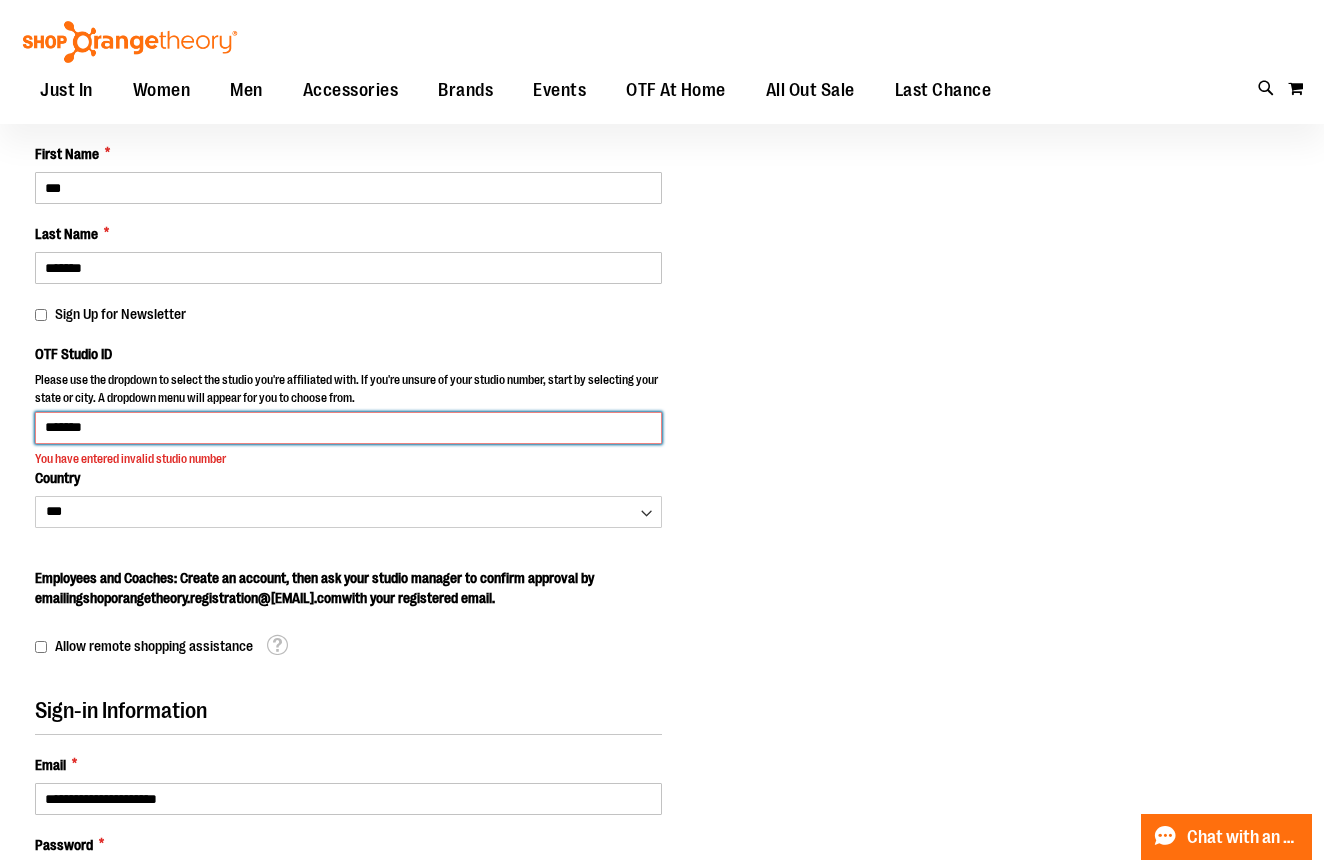scroll, scrollTop: 176, scrollLeft: 0, axis: vertical 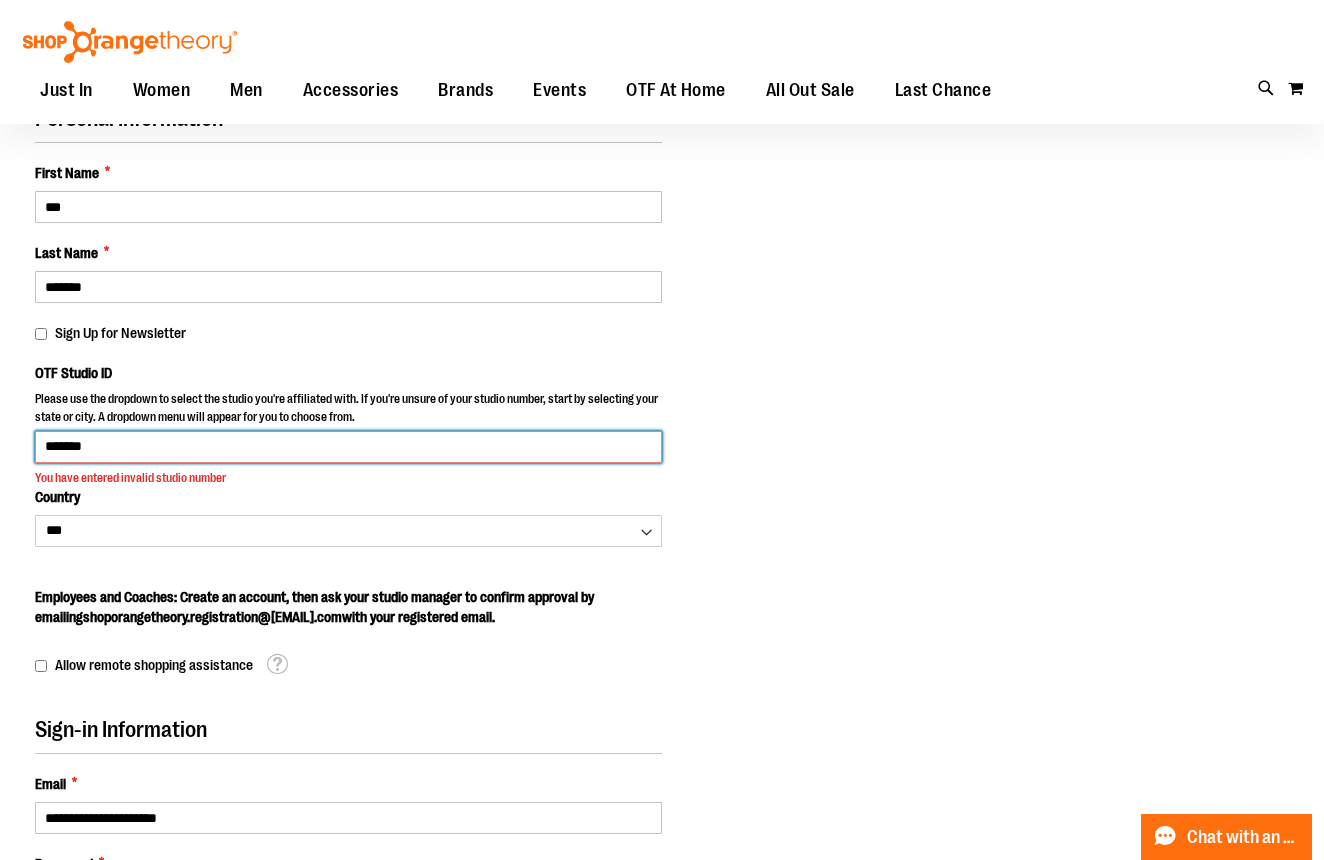 drag, startPoint x: 89, startPoint y: 444, endPoint x: 21, endPoint y: 450, distance: 68.26419 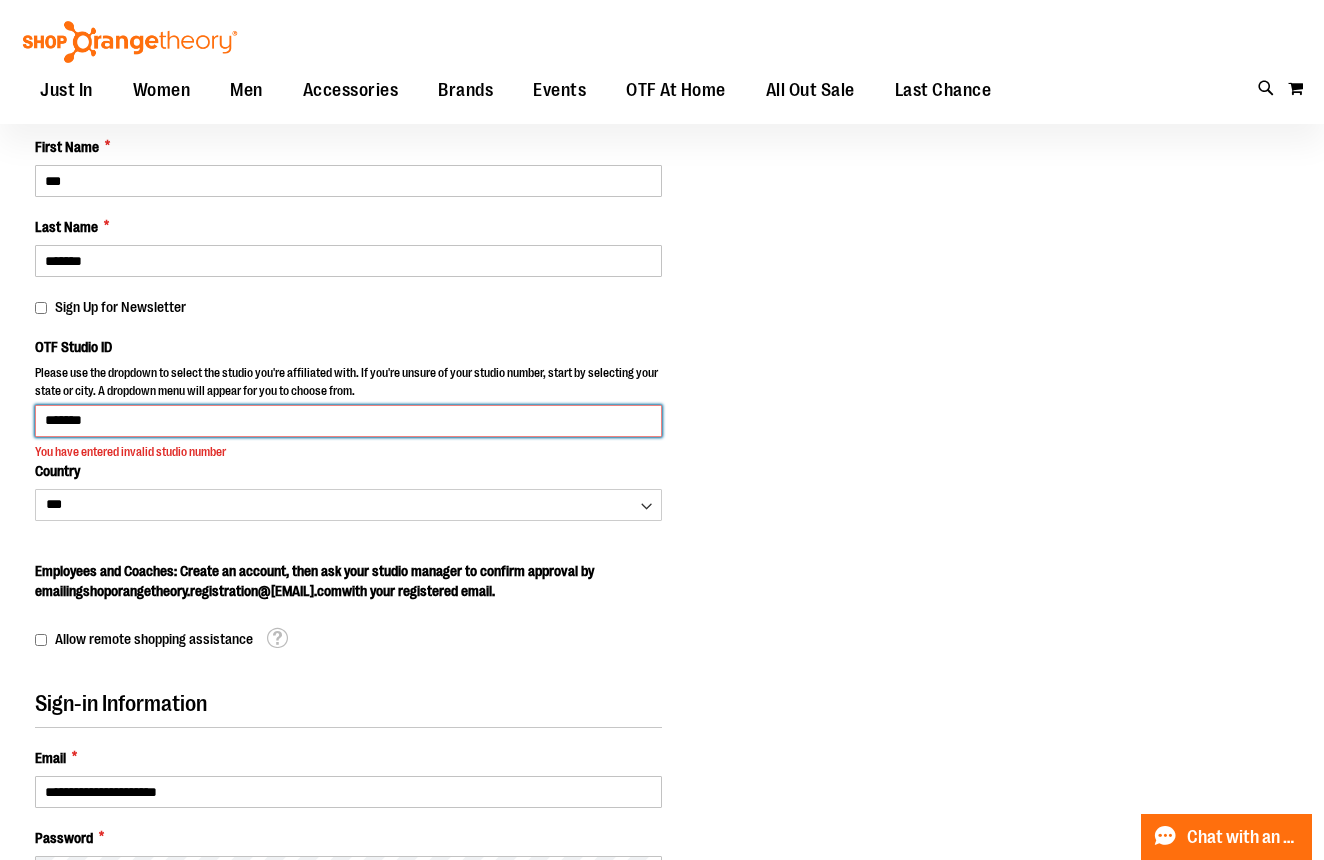 scroll, scrollTop: 189, scrollLeft: 0, axis: vertical 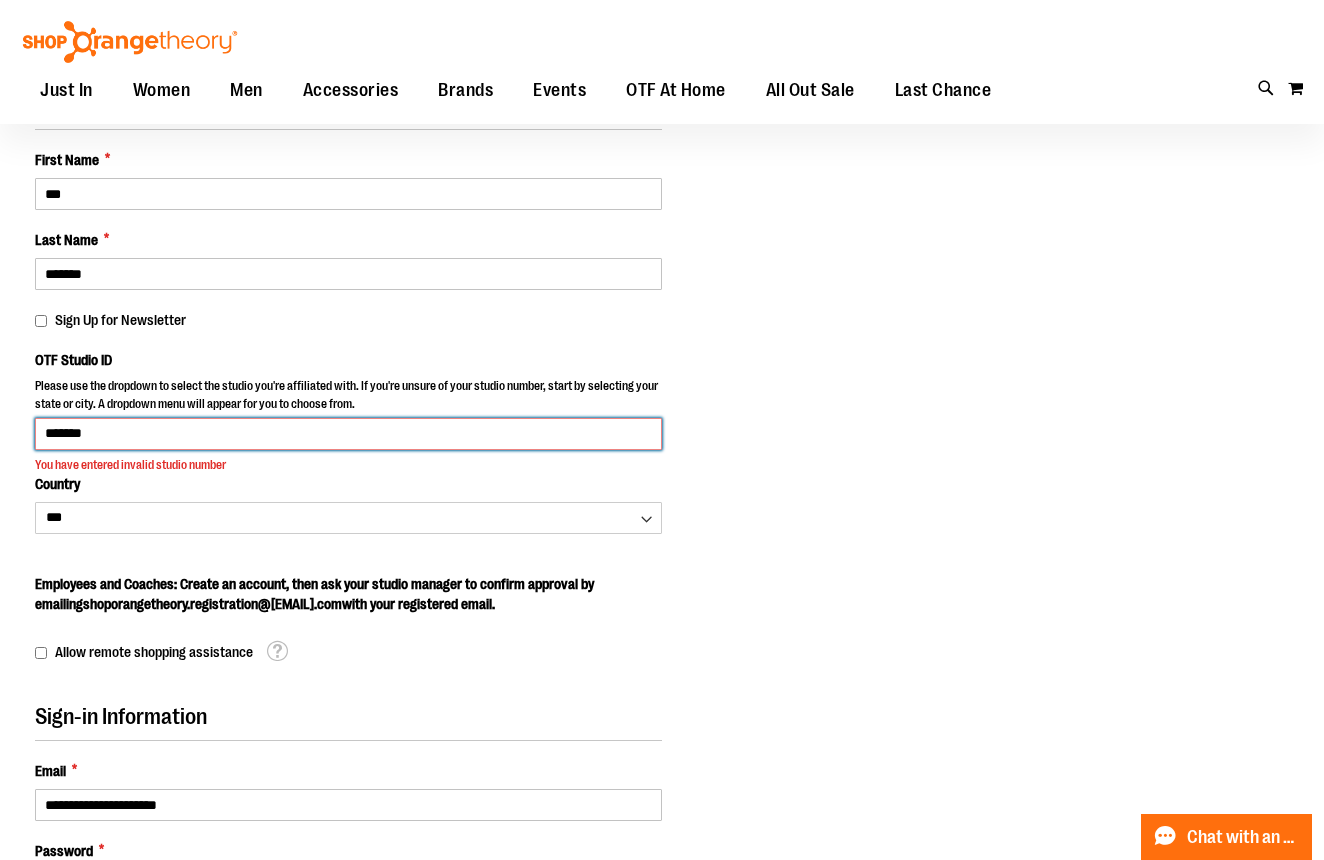 drag, startPoint x: 90, startPoint y: 436, endPoint x: 20, endPoint y: 432, distance: 70.11419 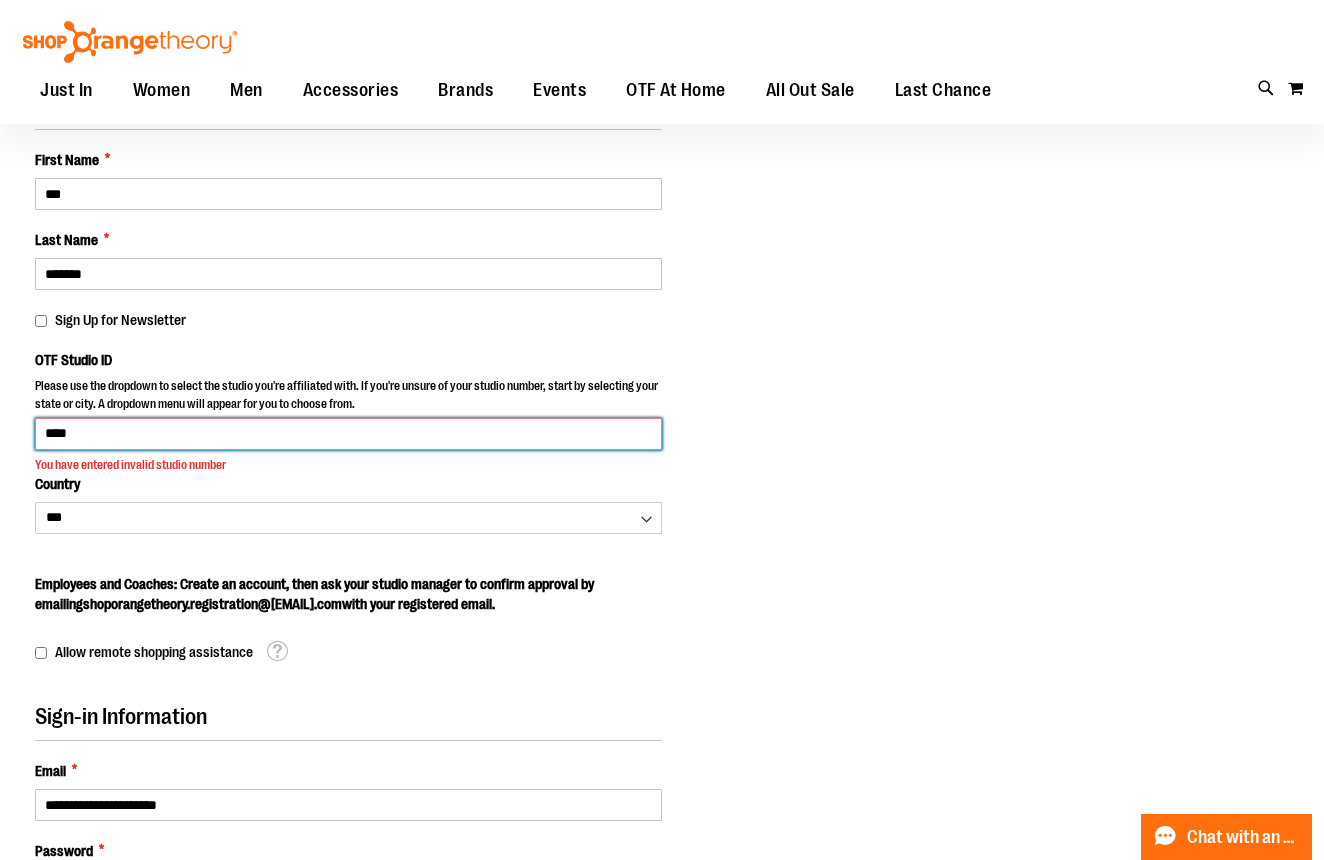 click on "Create an Account" at bounding box center [149, 1208] 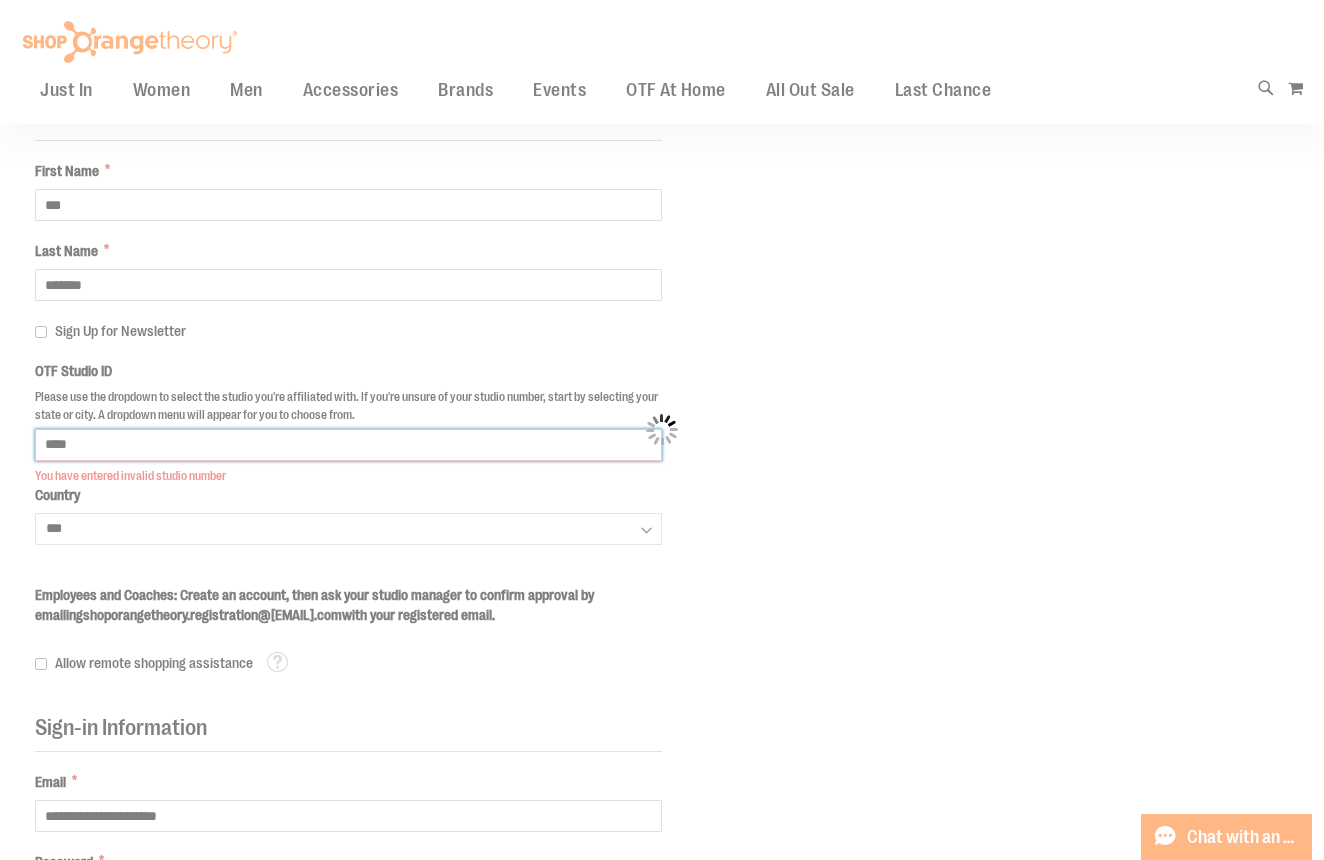 scroll, scrollTop: 176, scrollLeft: 0, axis: vertical 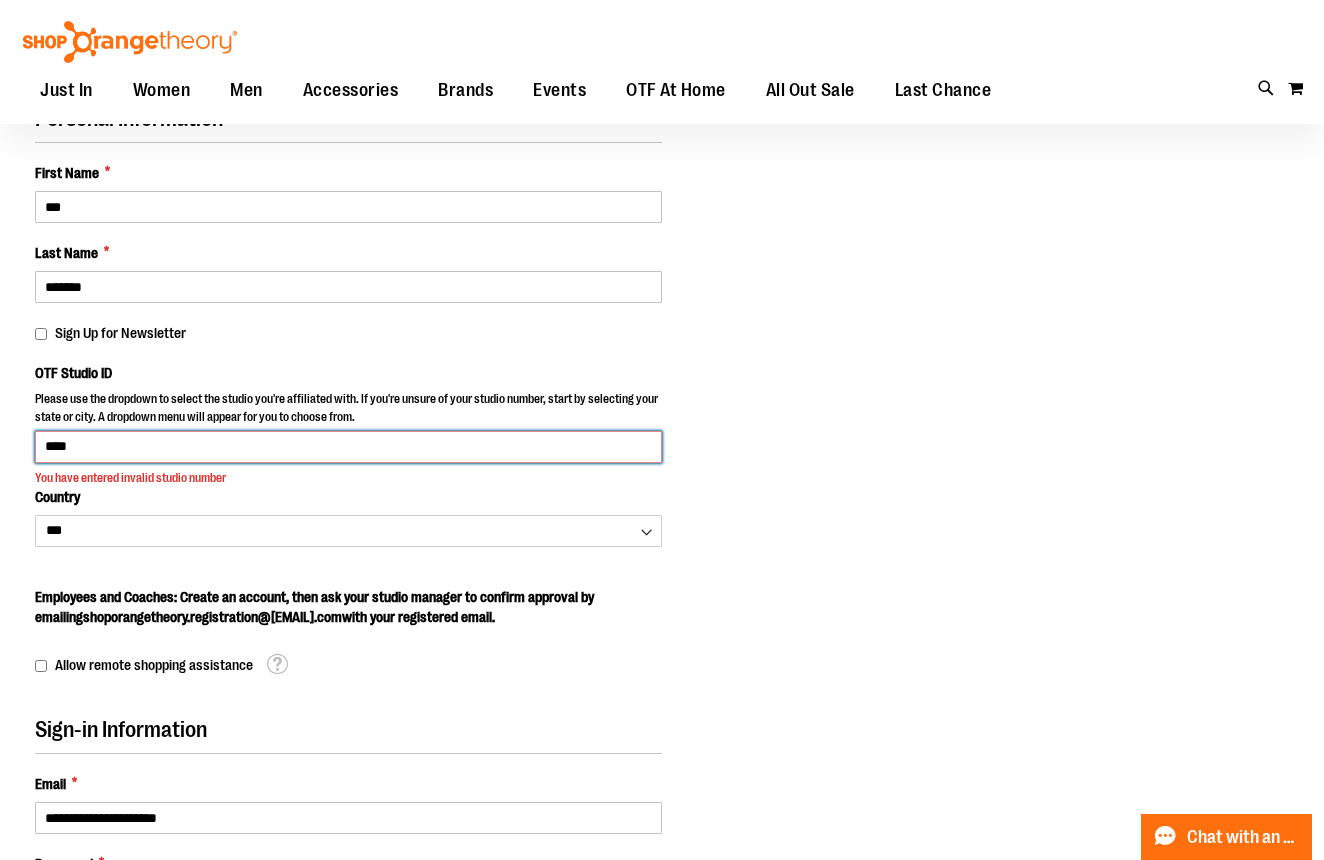 drag, startPoint x: 77, startPoint y: 444, endPoint x: 15, endPoint y: 447, distance: 62.072536 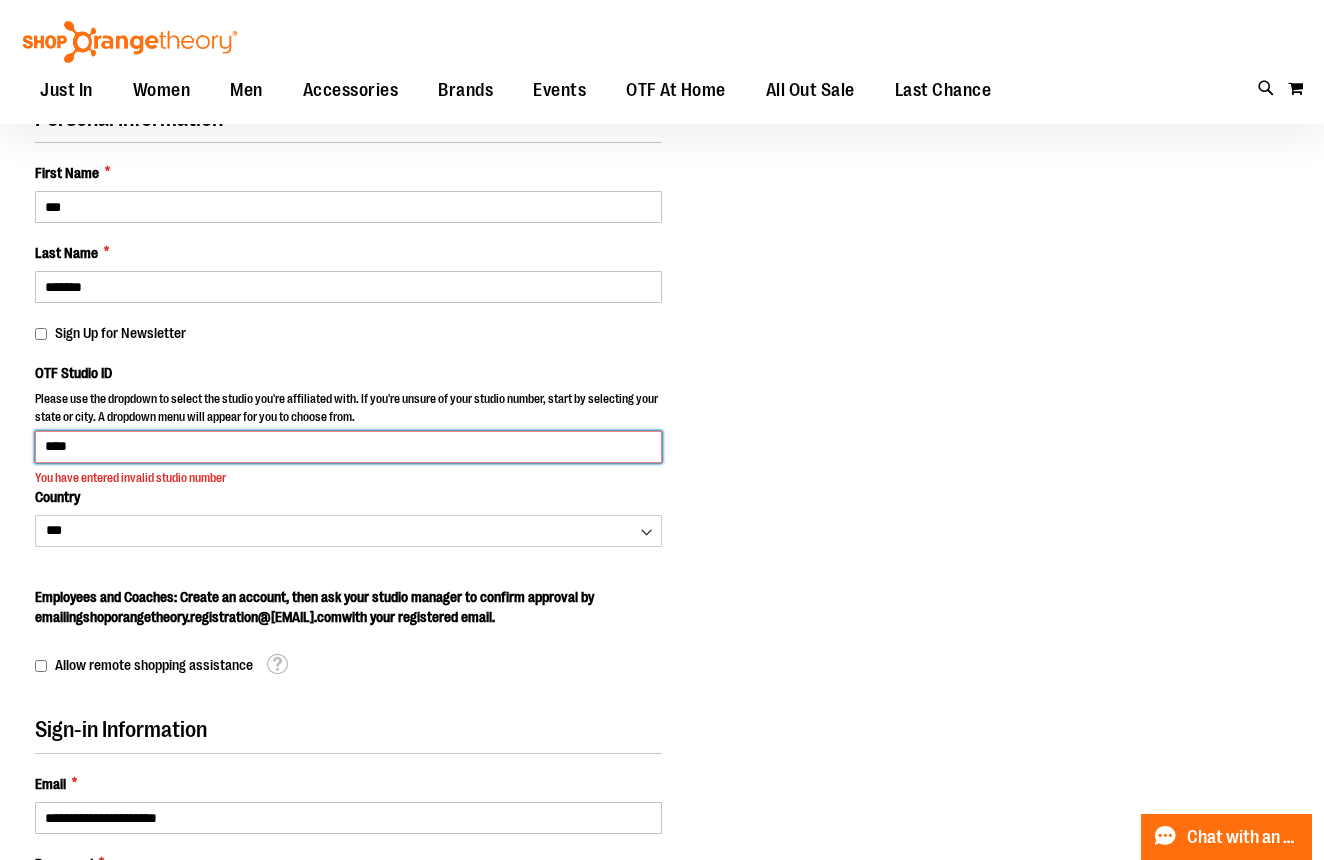 drag, startPoint x: 81, startPoint y: 442, endPoint x: 35, endPoint y: 445, distance: 46.09772 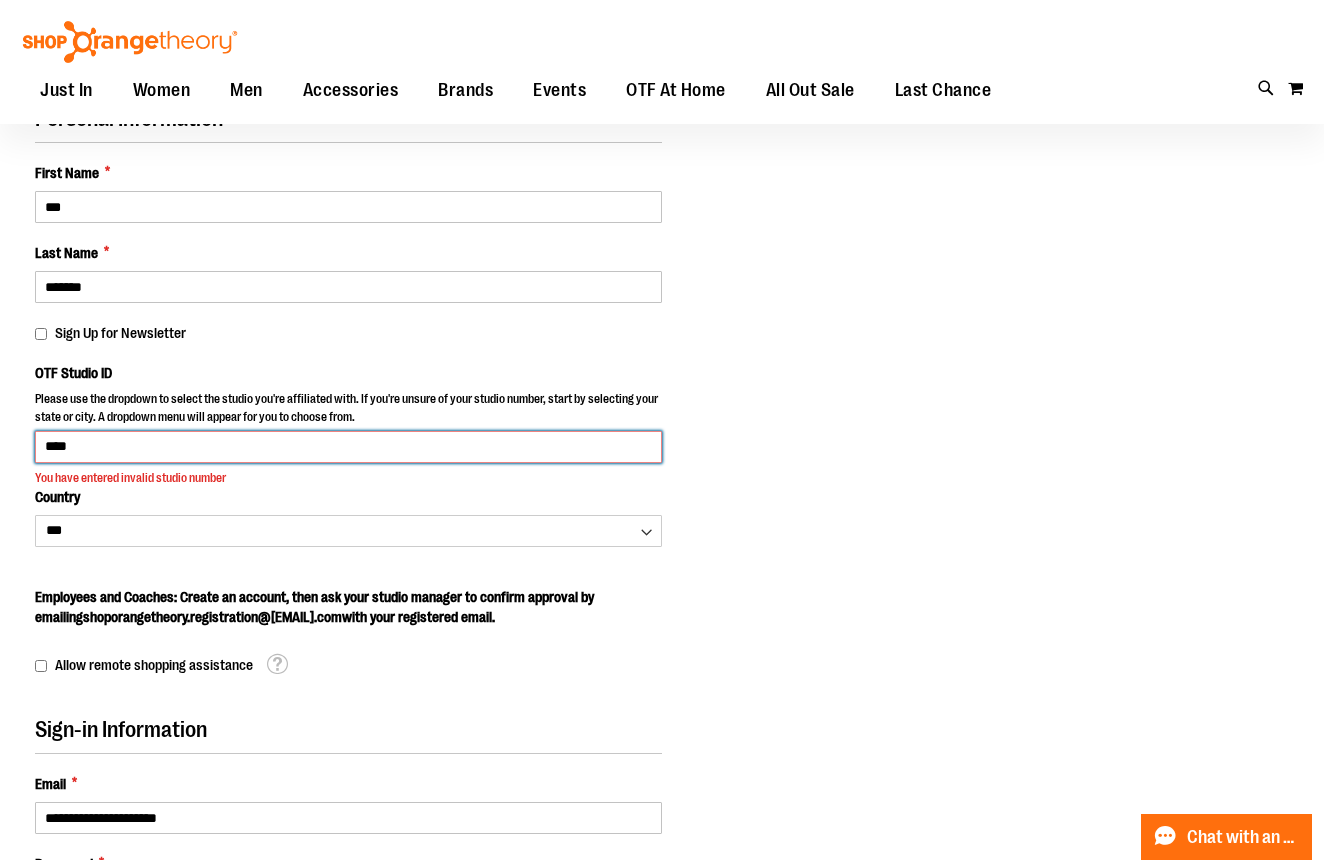 type on "****" 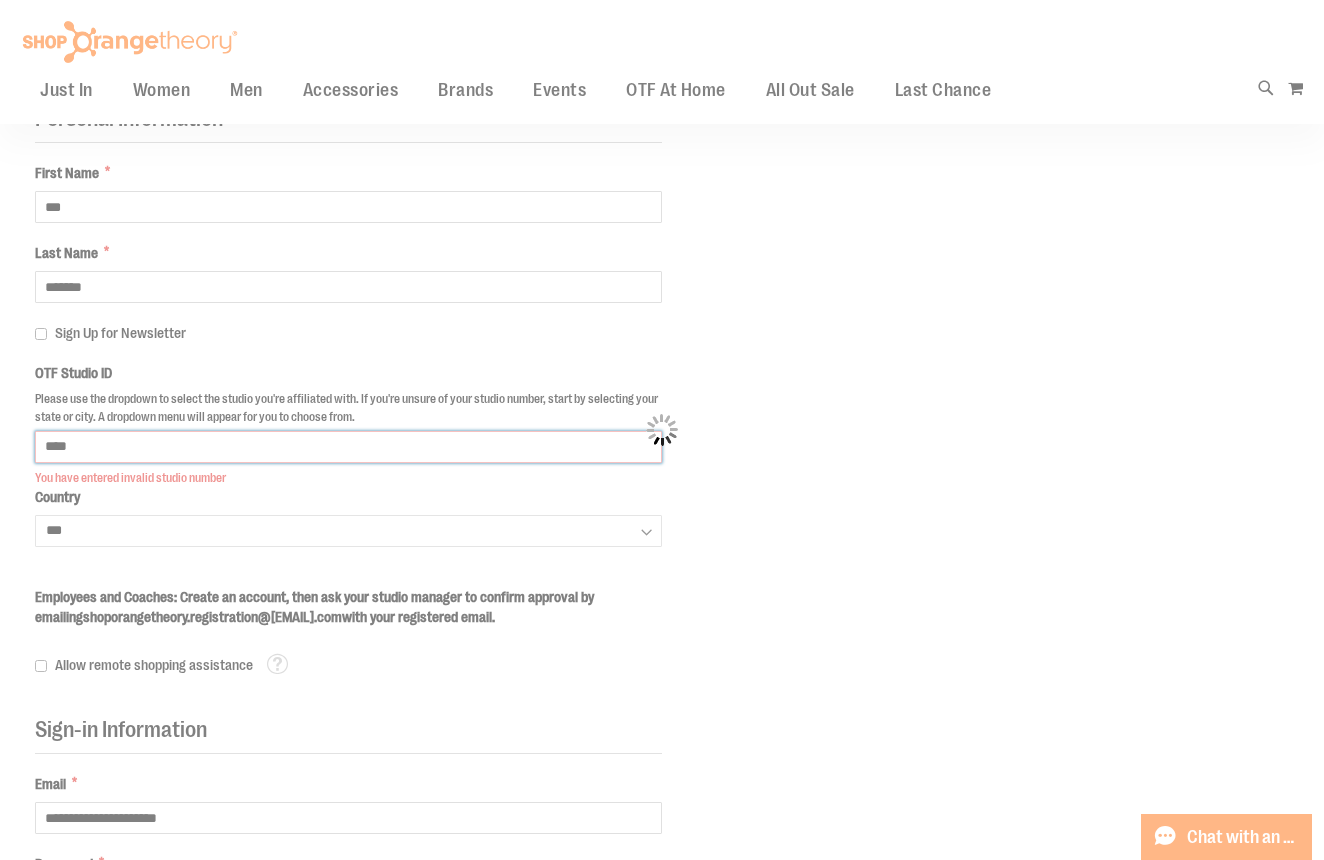 select on "****" 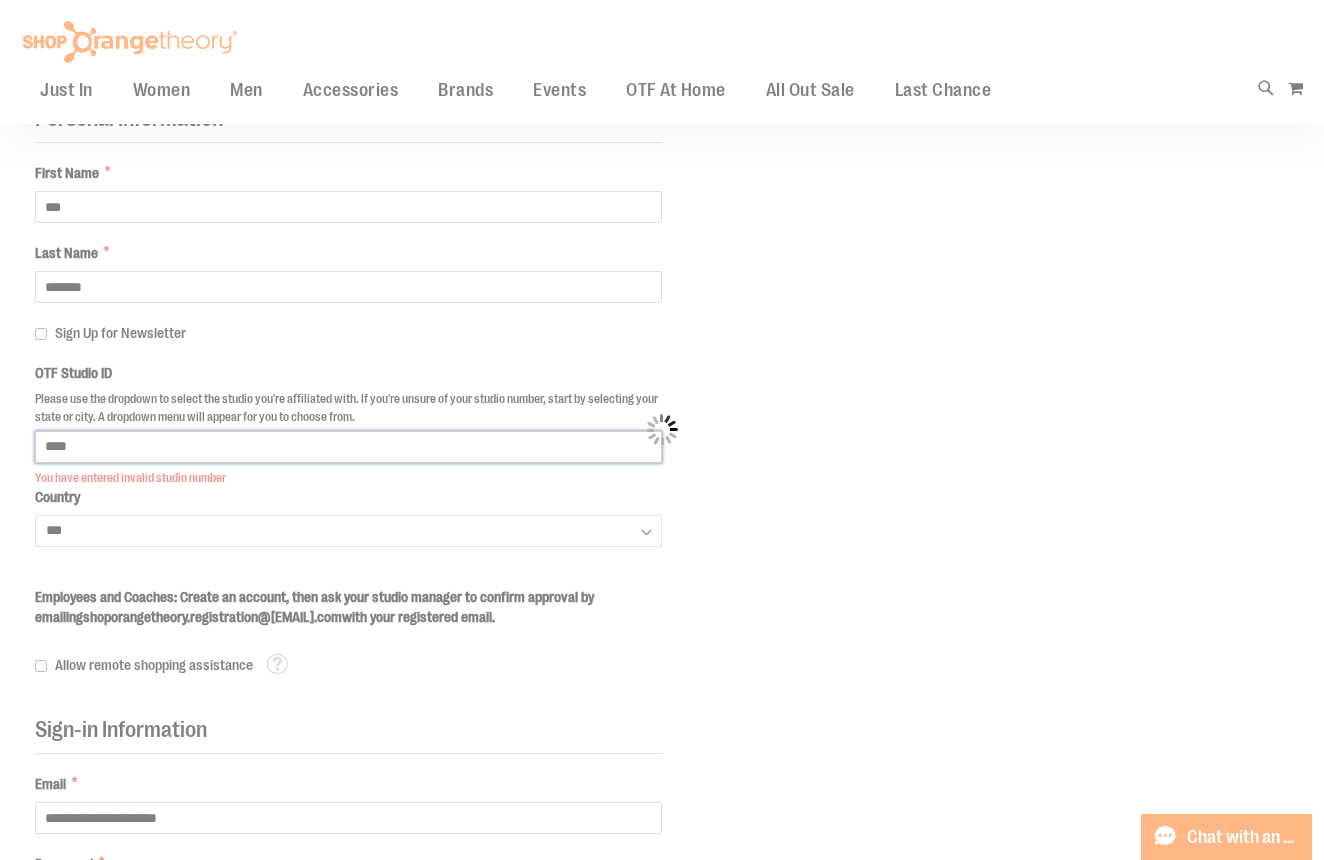 select on "**********" 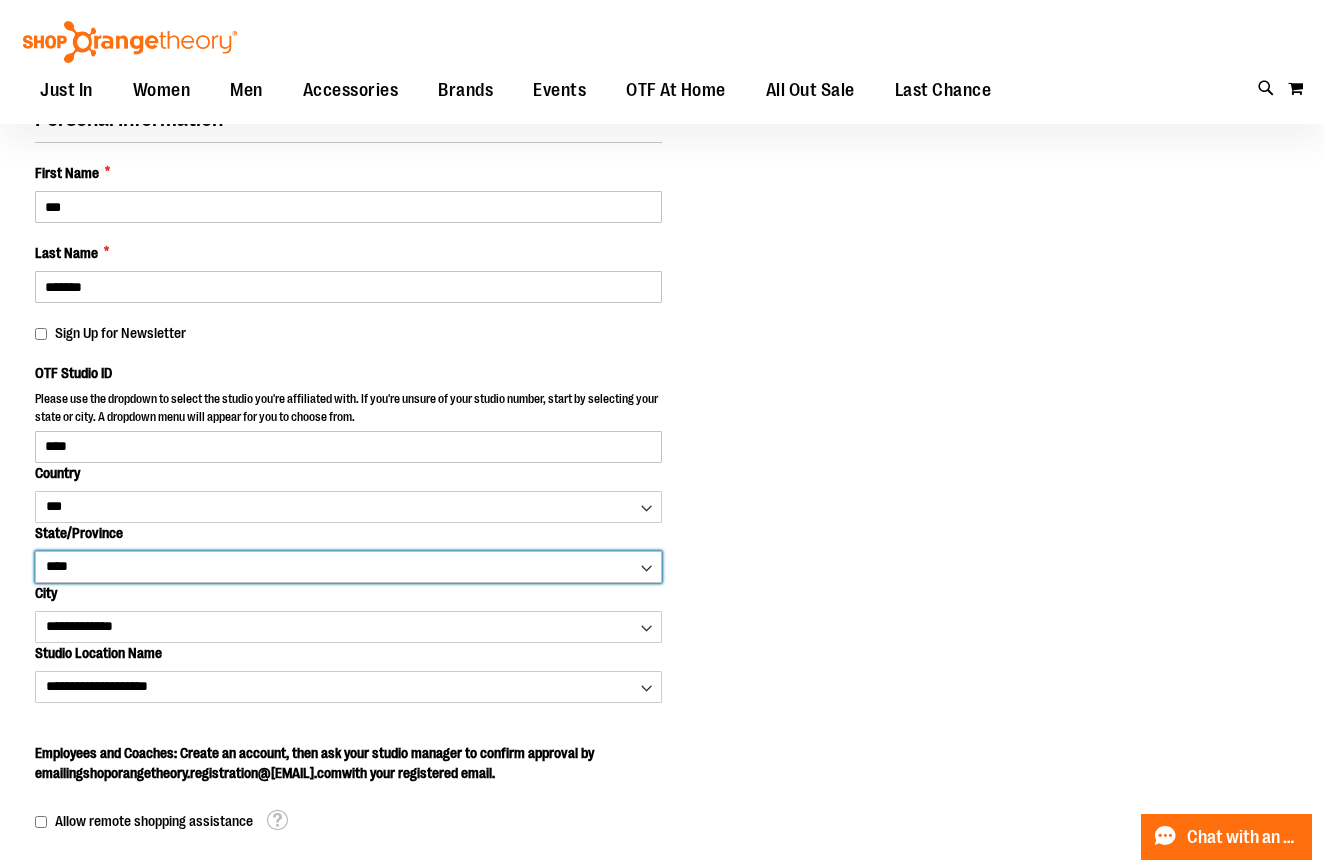 select on "*******" 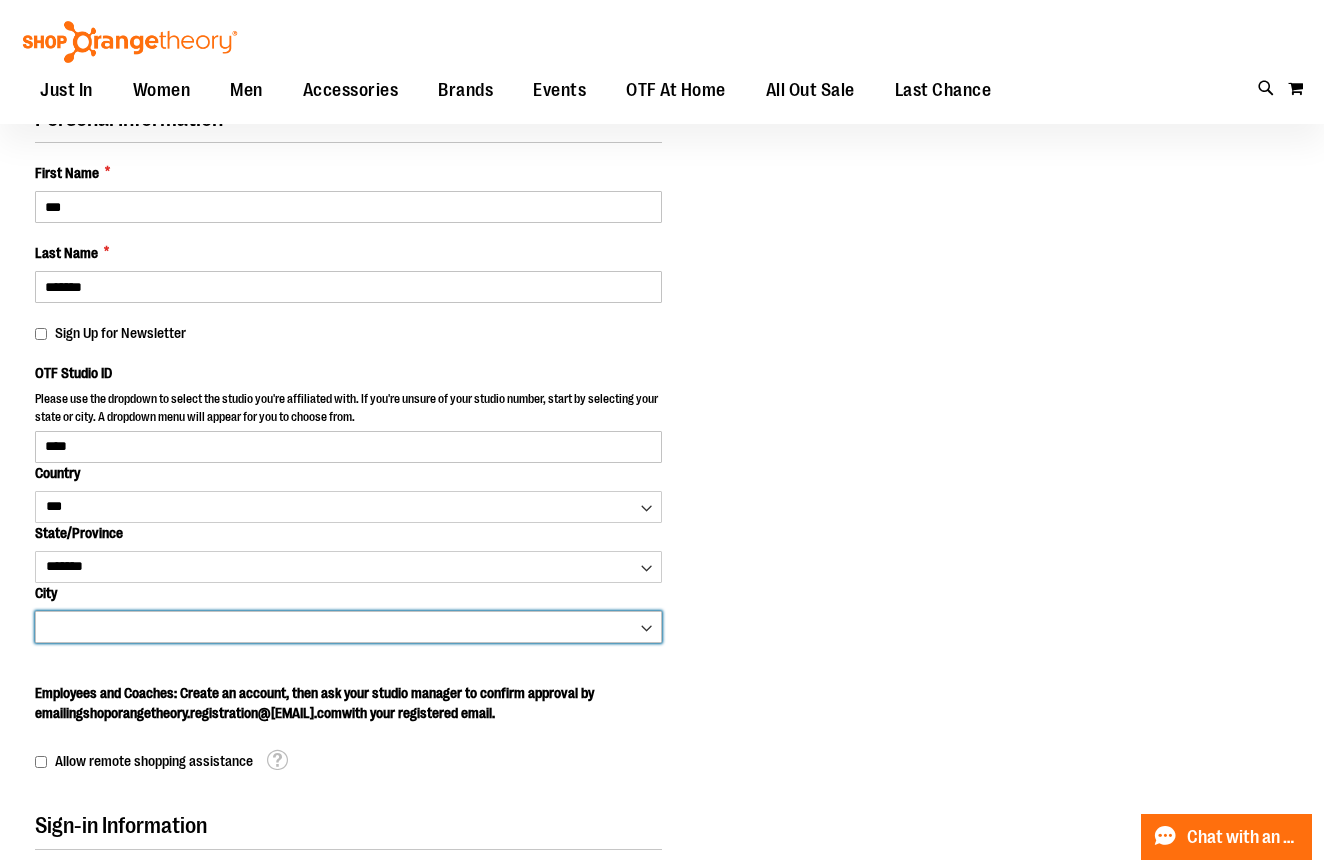 select on "*******" 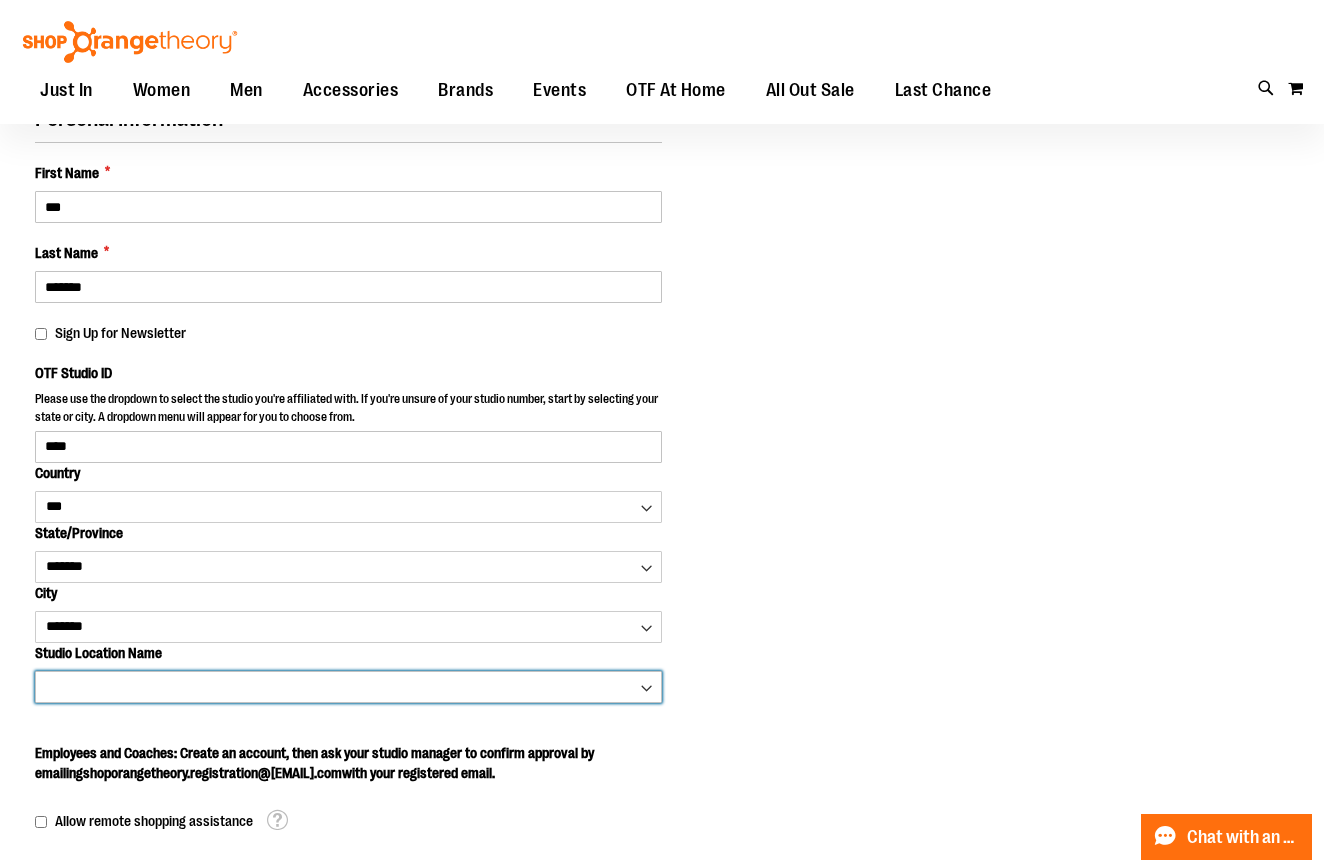 select on "****" 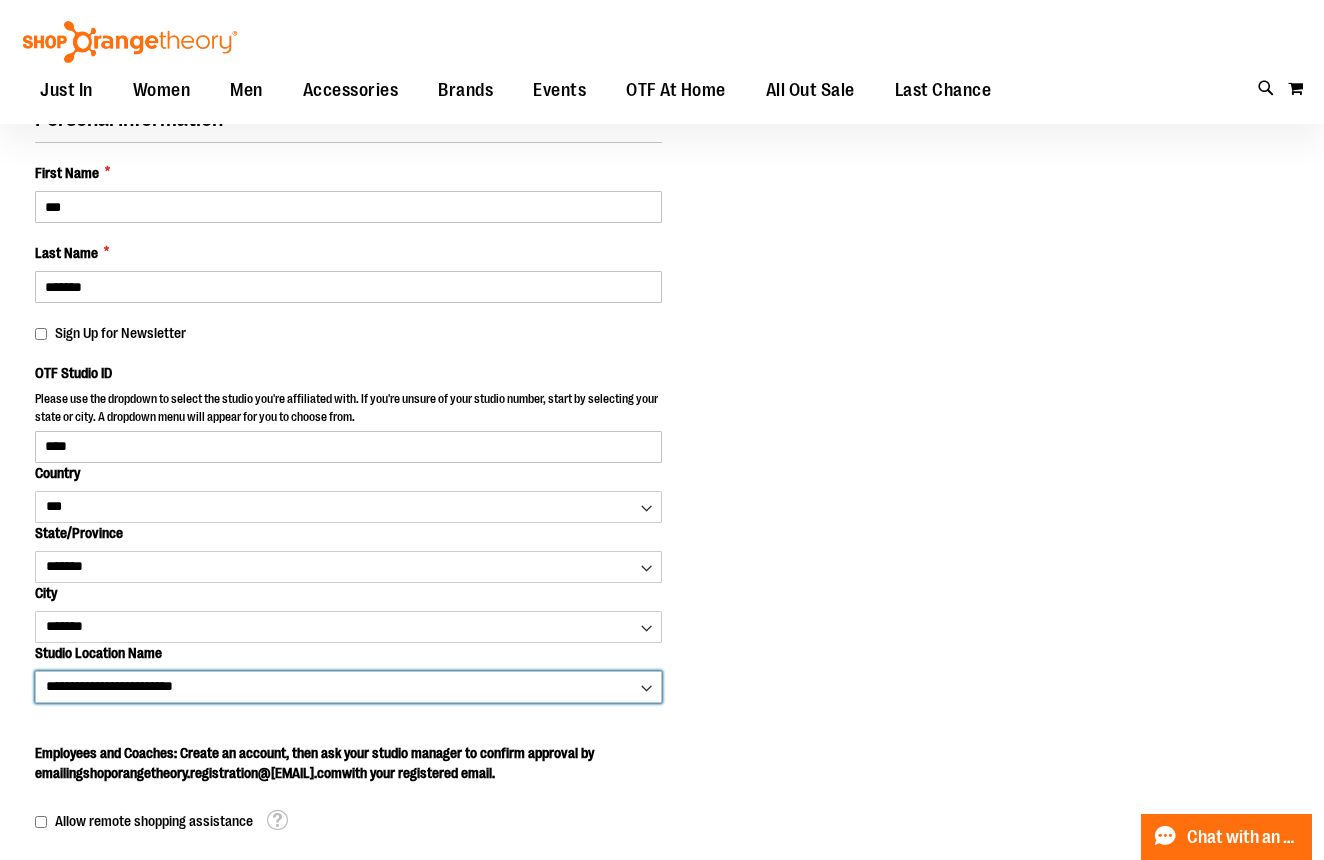 type on "****" 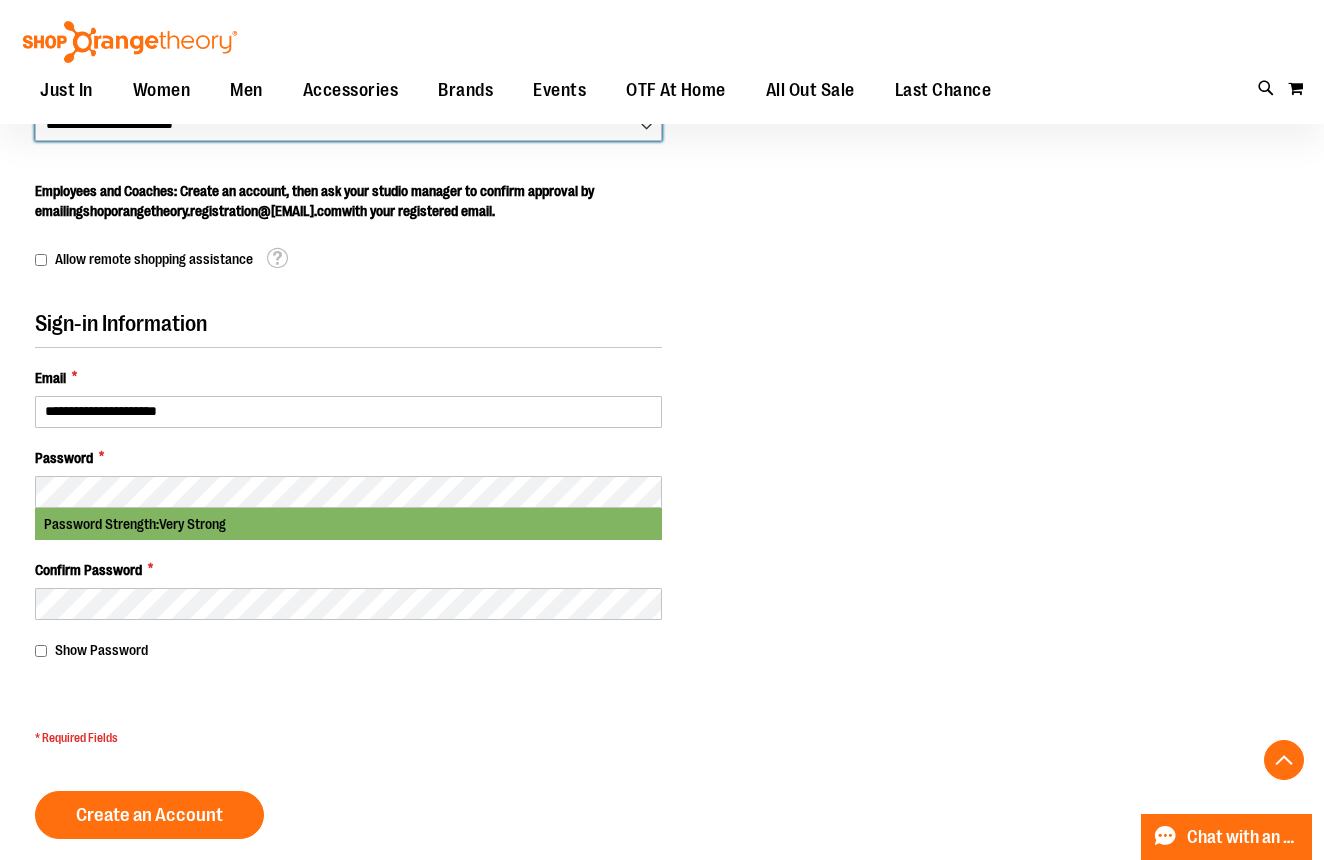 scroll, scrollTop: 761, scrollLeft: 0, axis: vertical 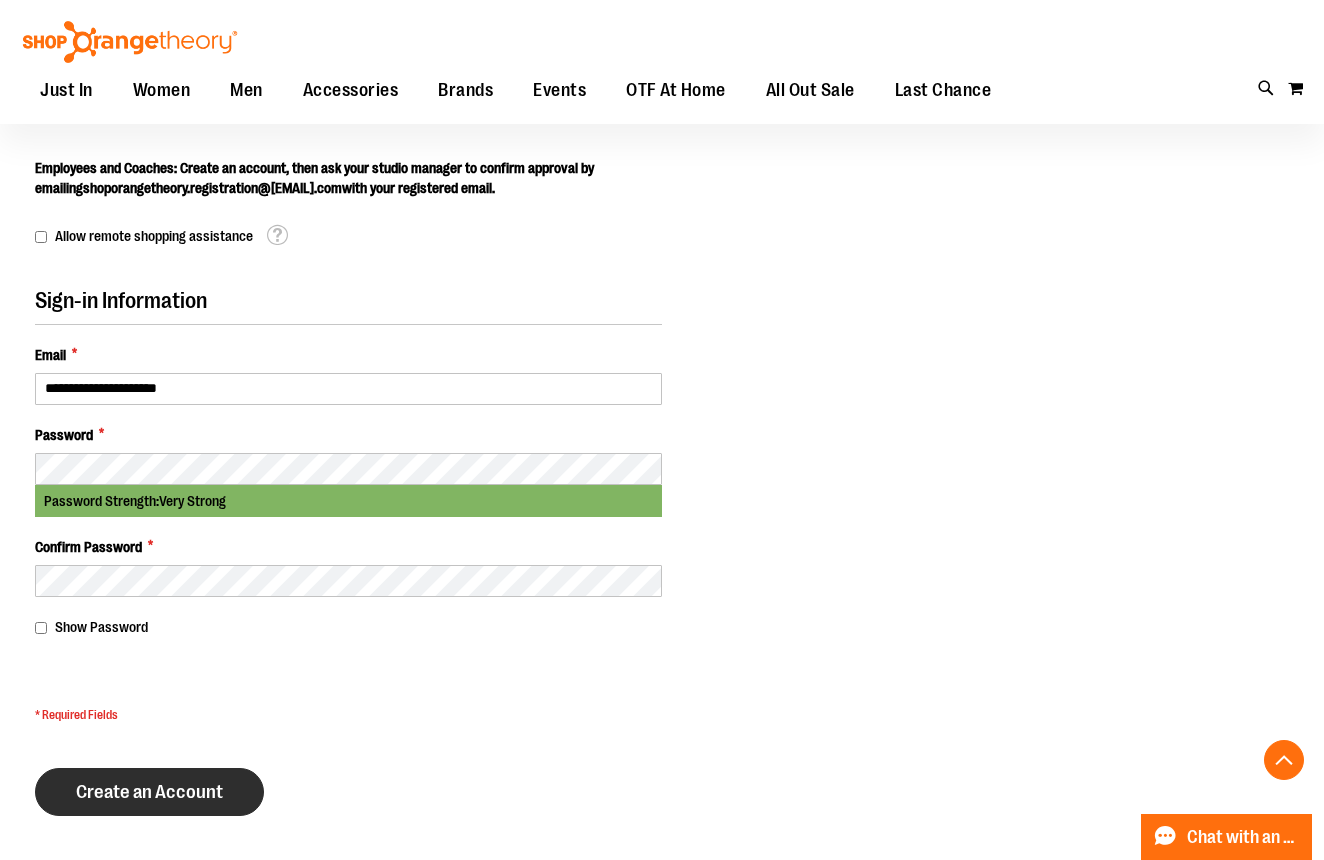 click on "Create an Account" at bounding box center [149, 792] 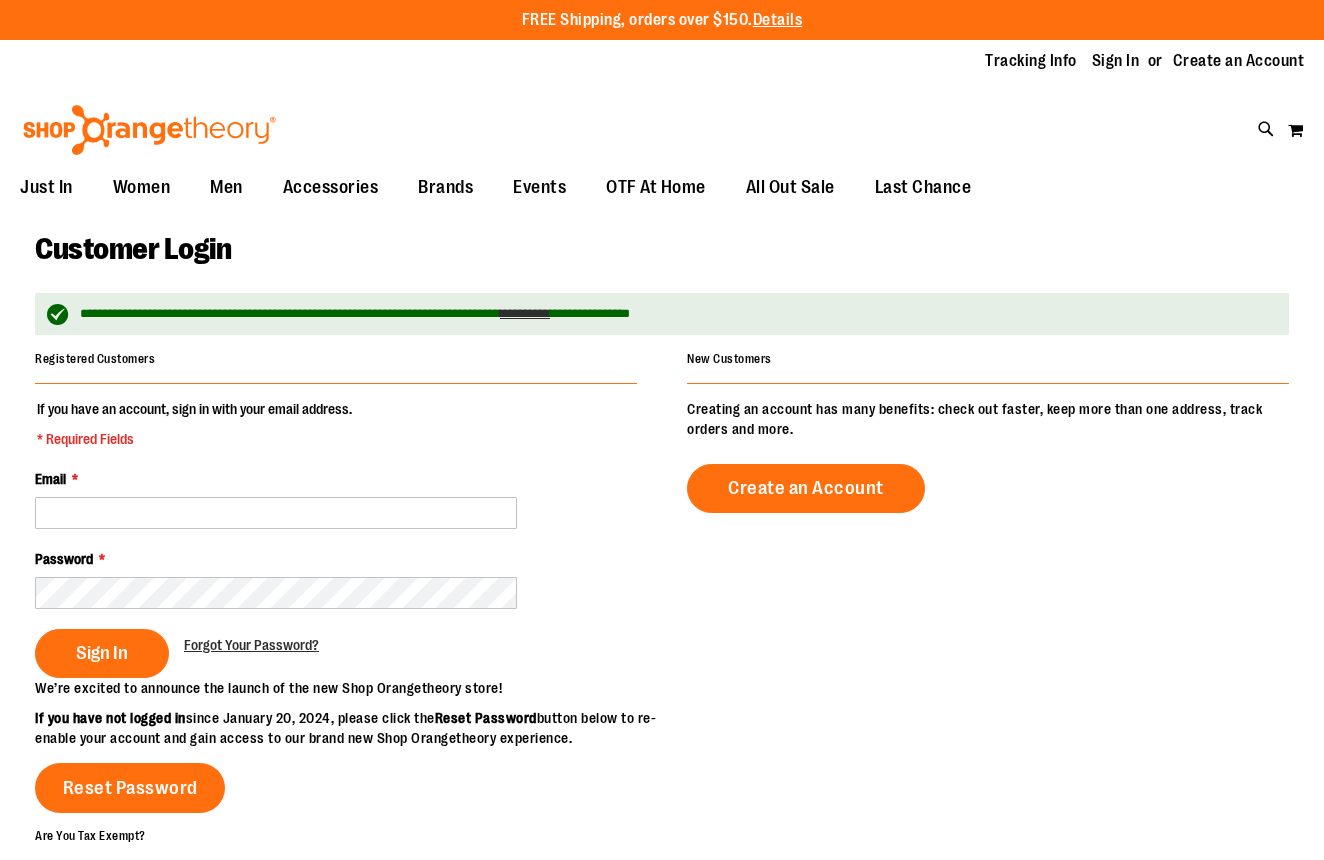 scroll, scrollTop: 0, scrollLeft: 0, axis: both 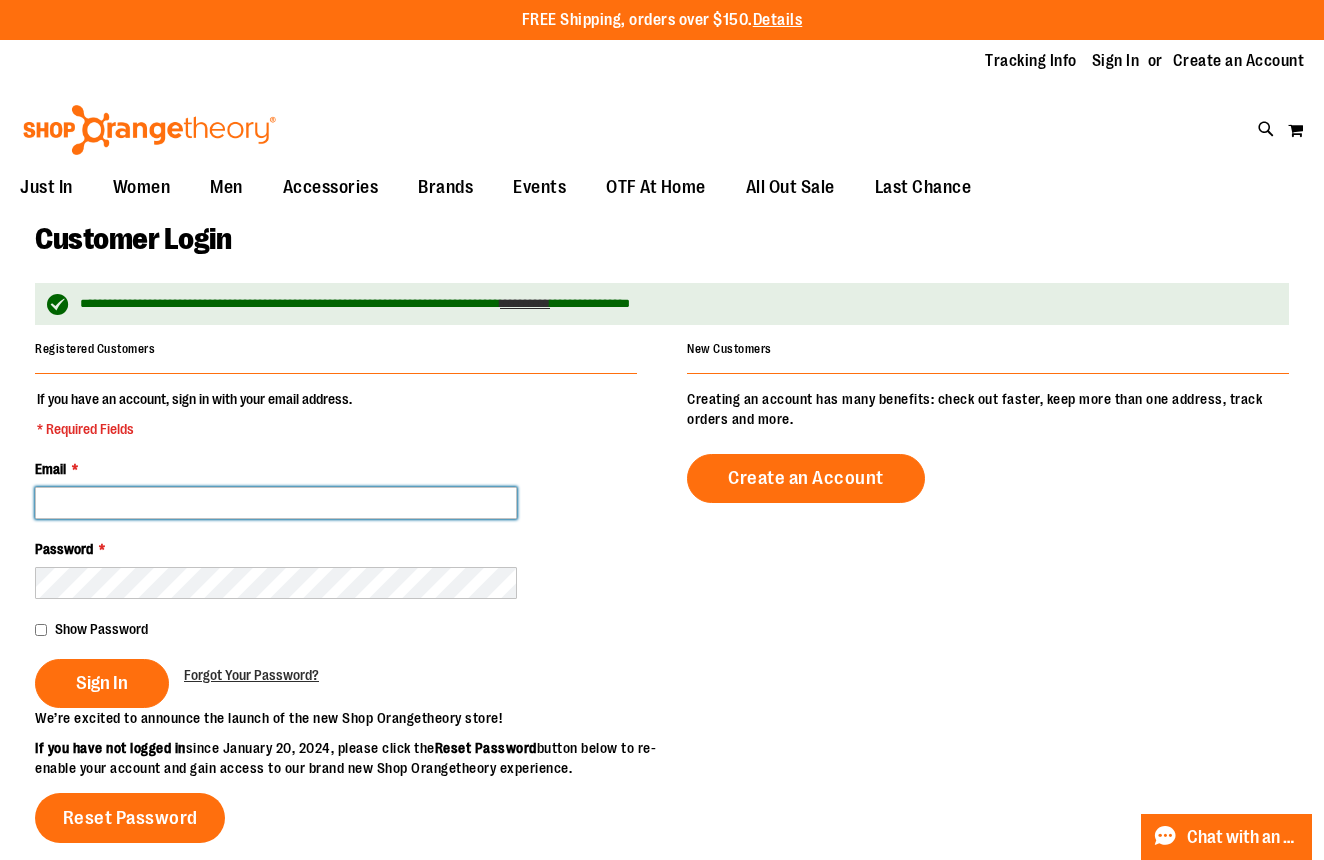 type on "**********" 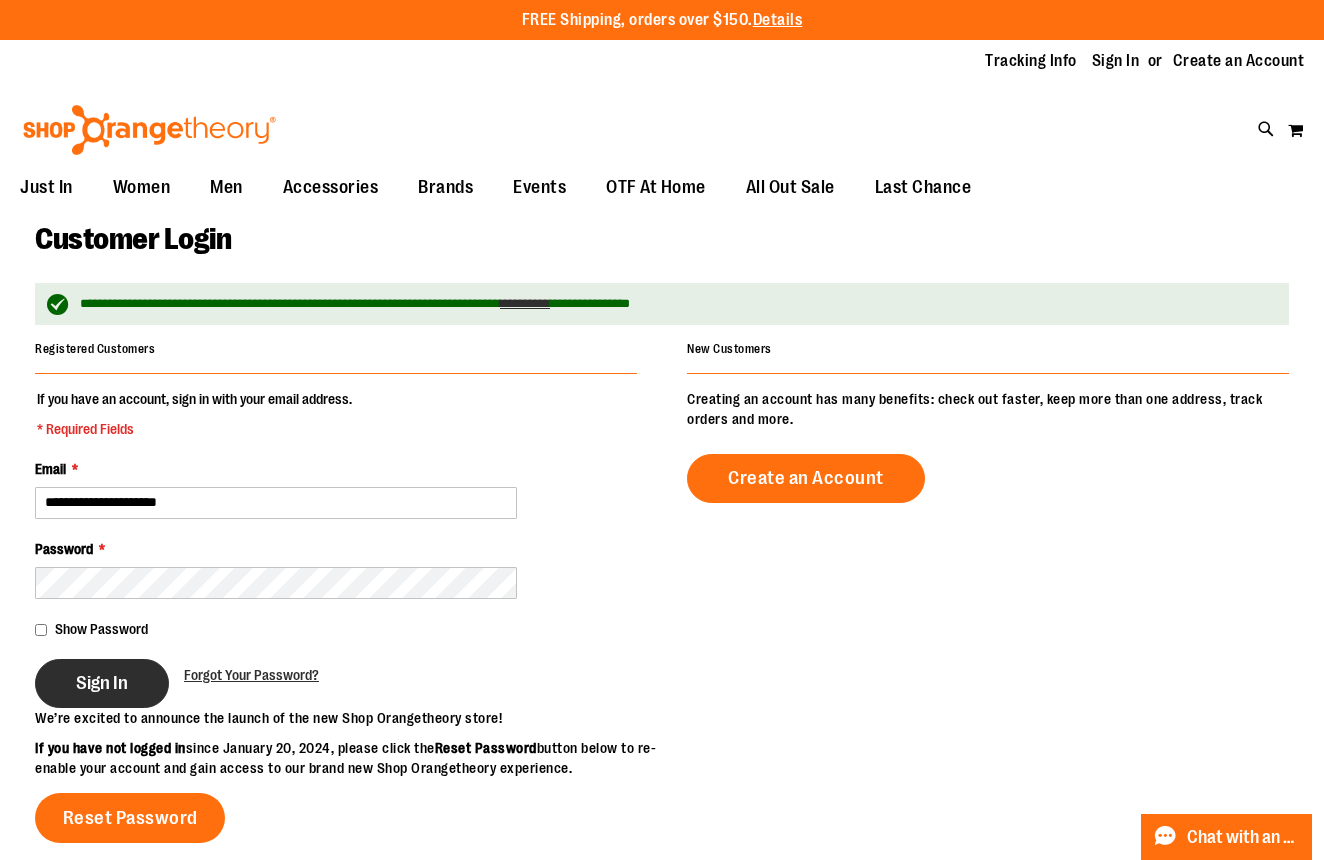 click on "Sign In" at bounding box center [102, 683] 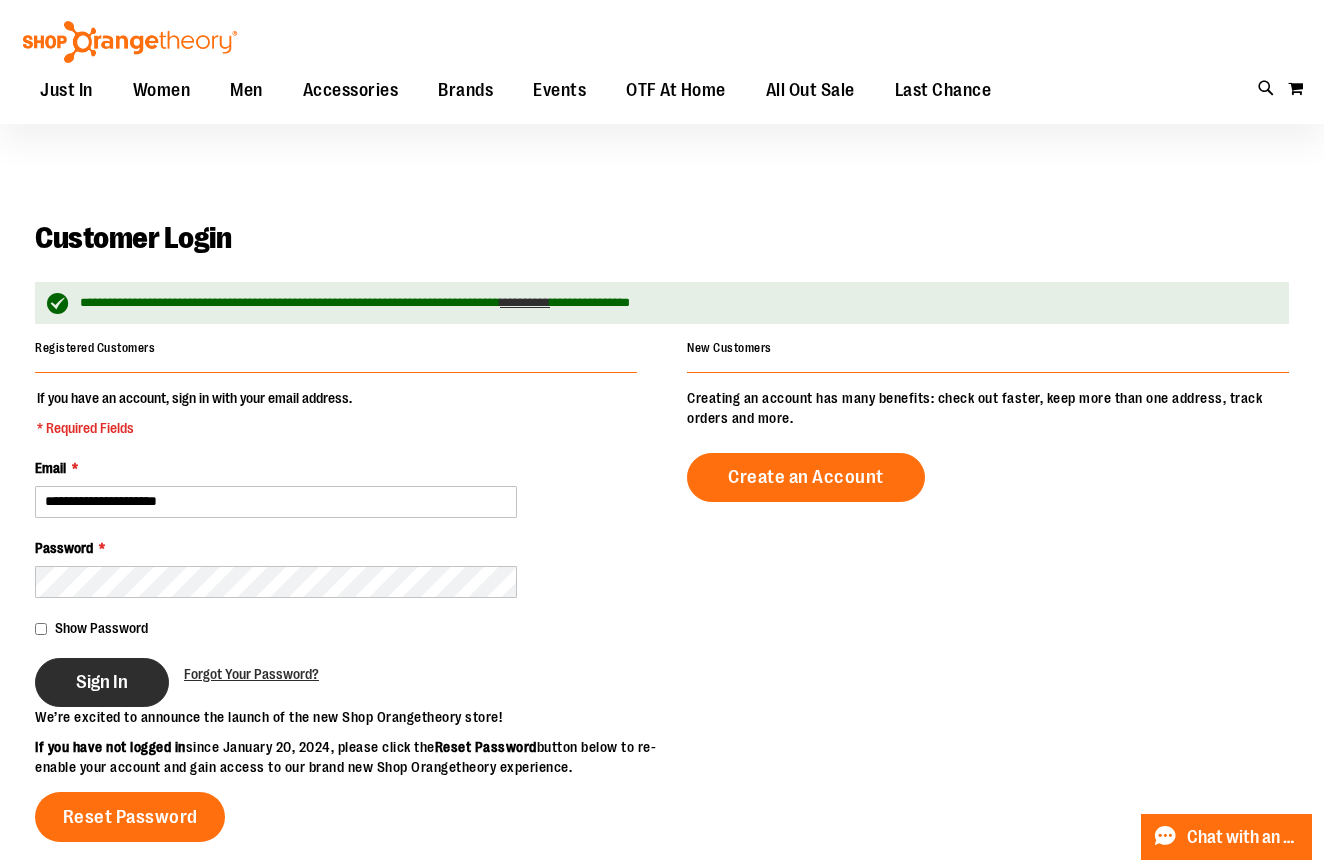 scroll, scrollTop: 6, scrollLeft: 0, axis: vertical 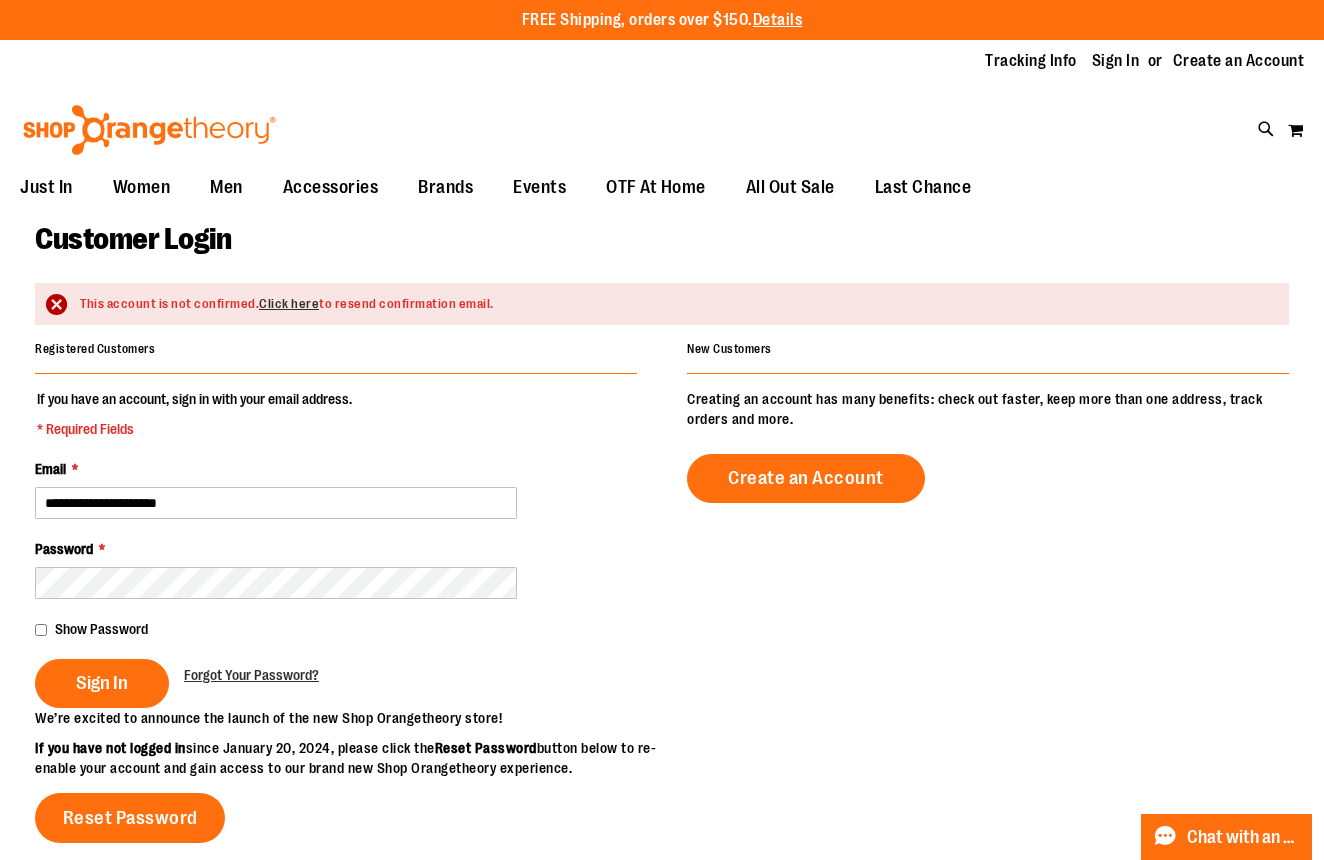 click on "Show Password" at bounding box center (336, 629) 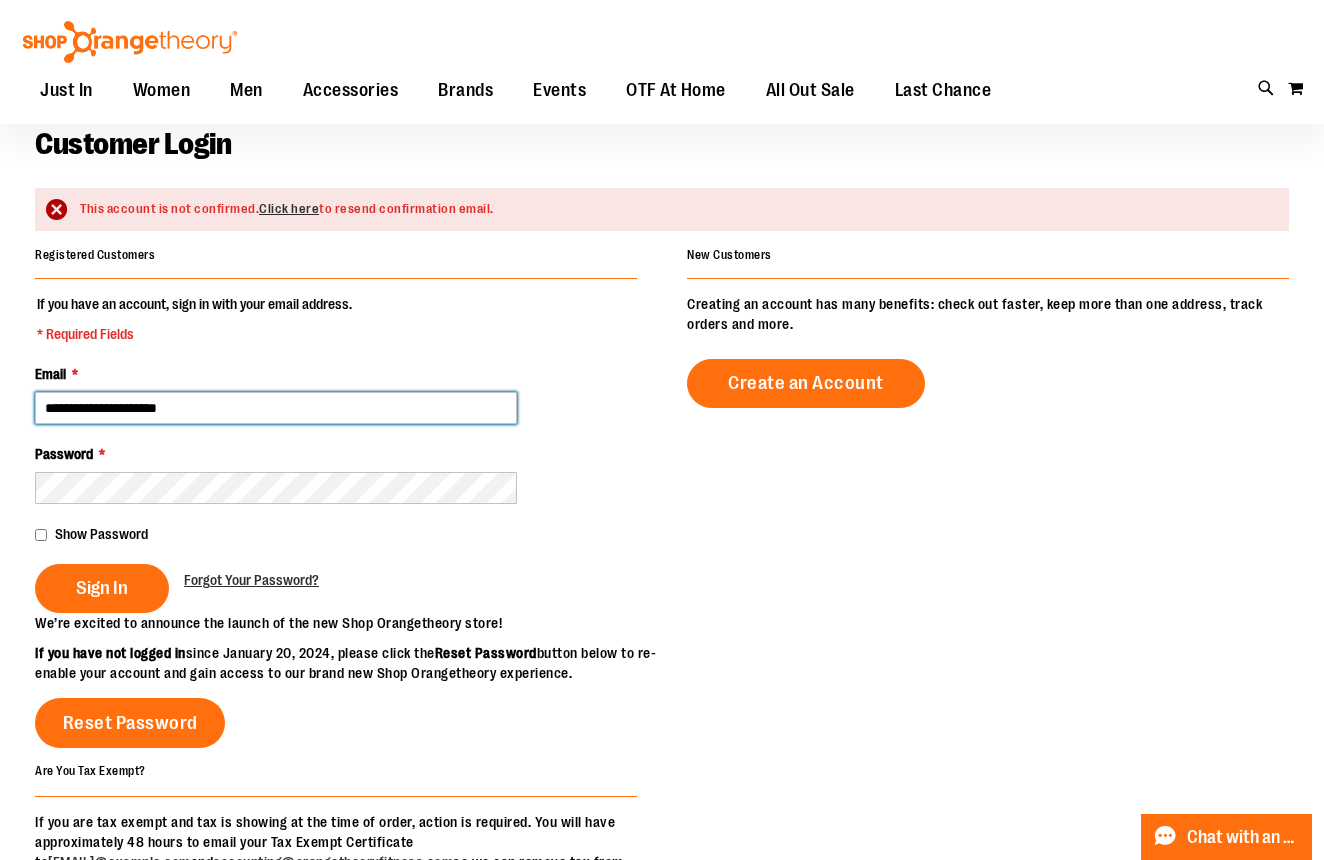 scroll, scrollTop: 101, scrollLeft: 0, axis: vertical 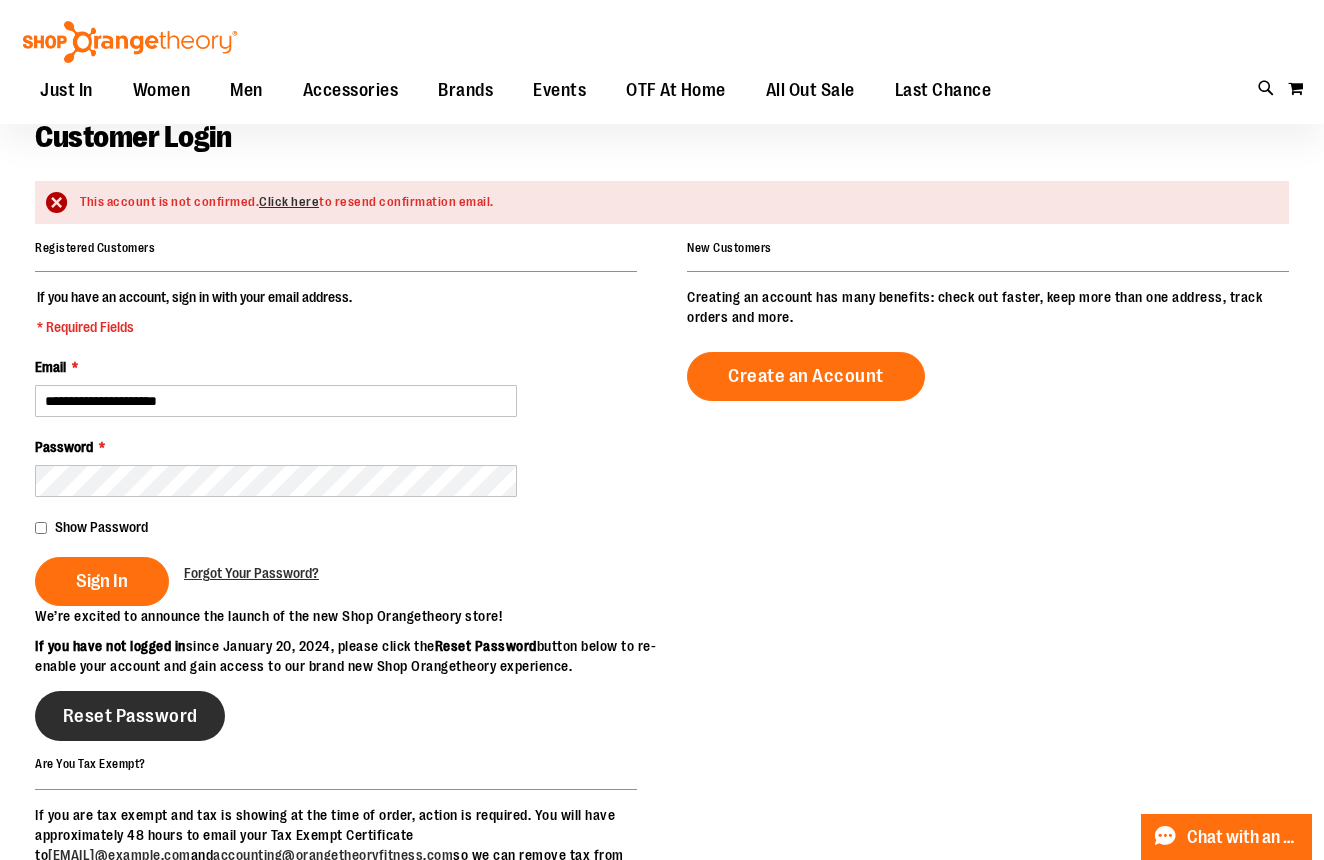 click on "Reset Password" at bounding box center (130, 716) 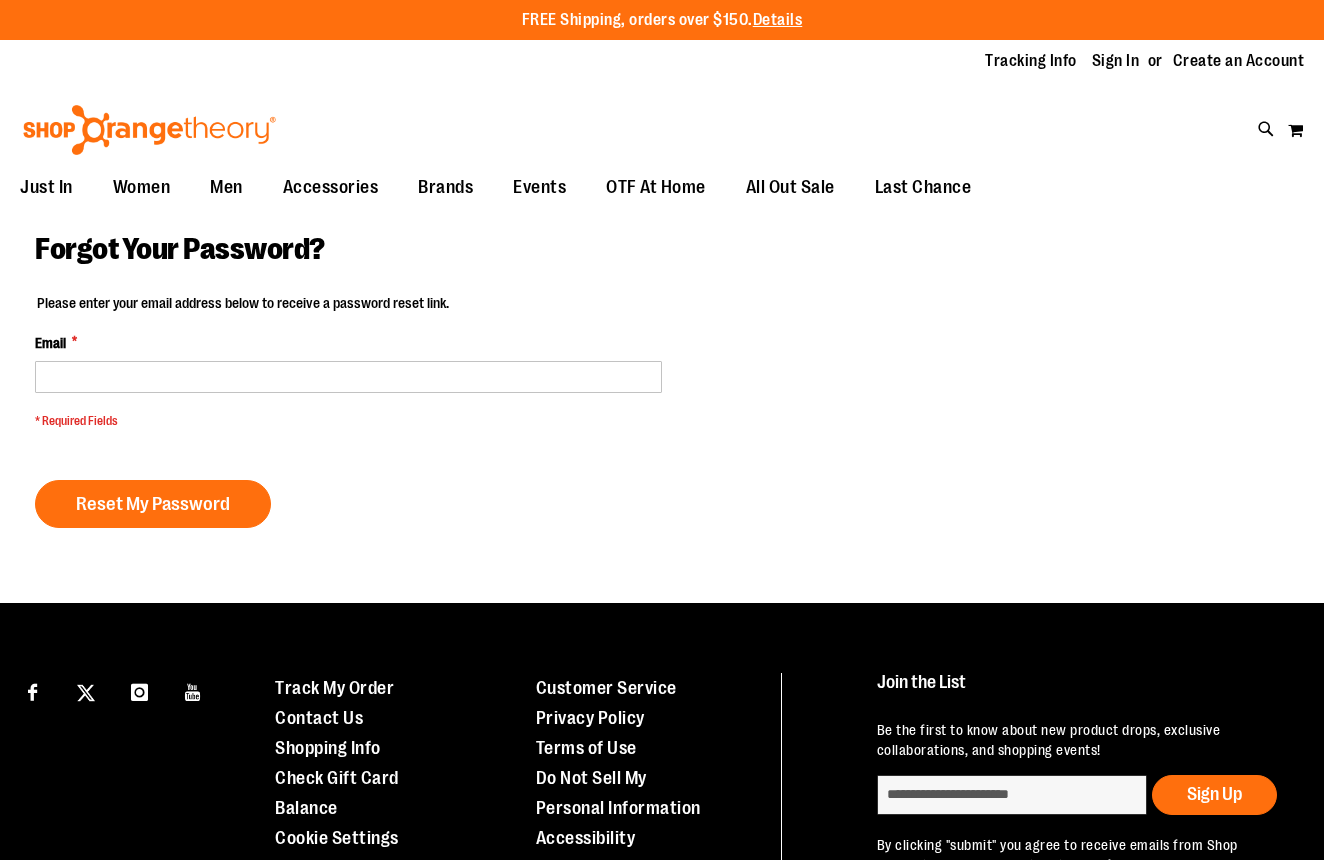 scroll, scrollTop: 0, scrollLeft: 0, axis: both 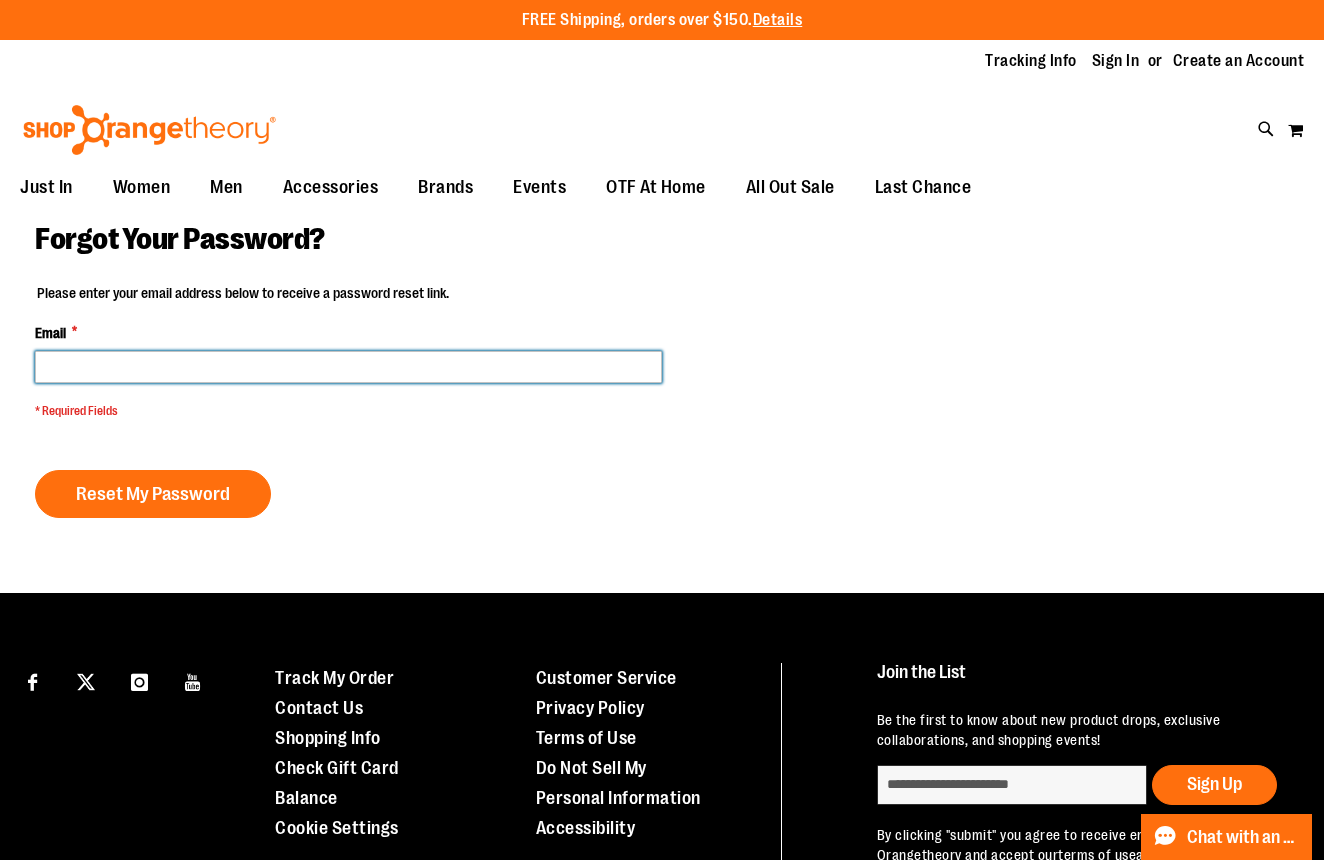 click on "Email *" at bounding box center [348, 367] 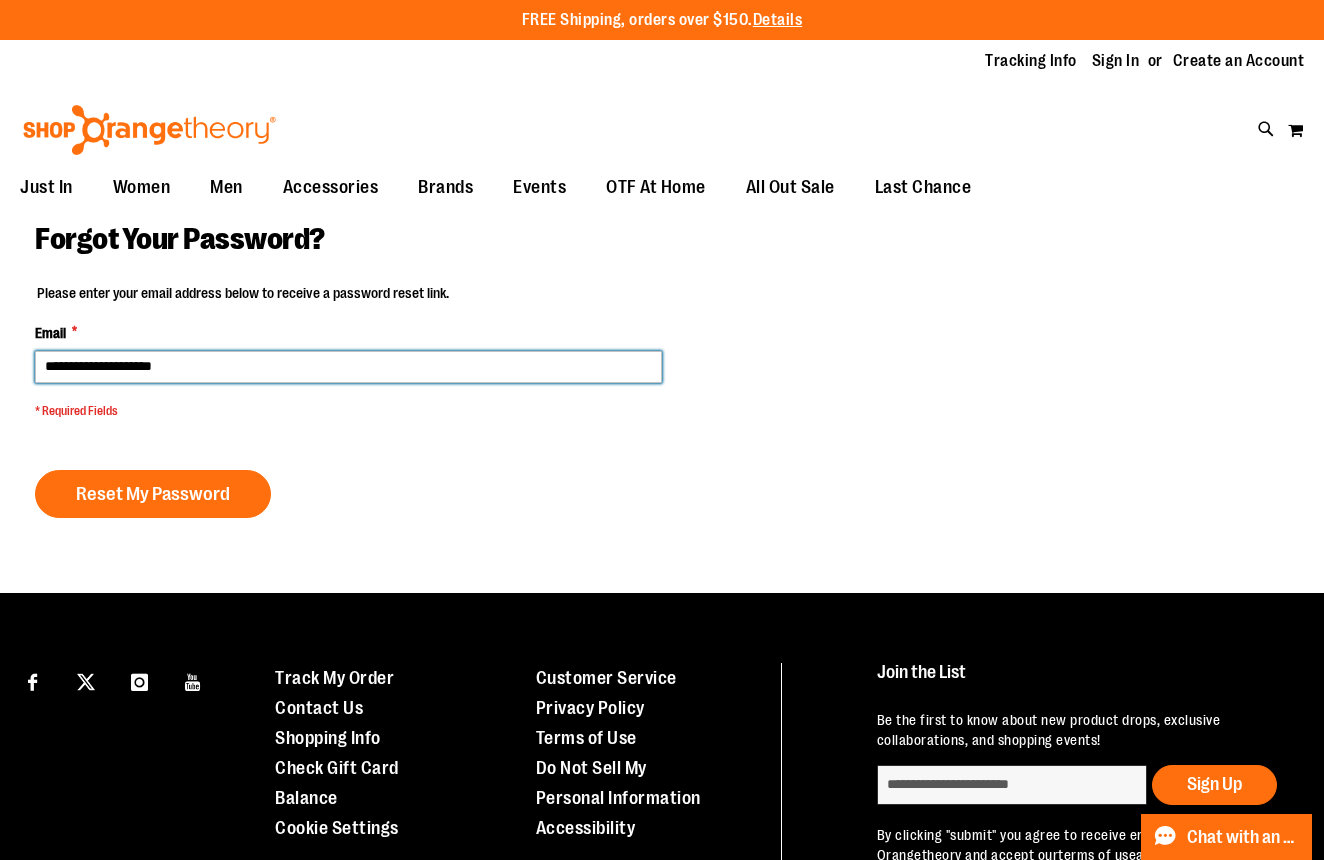 type on "**********" 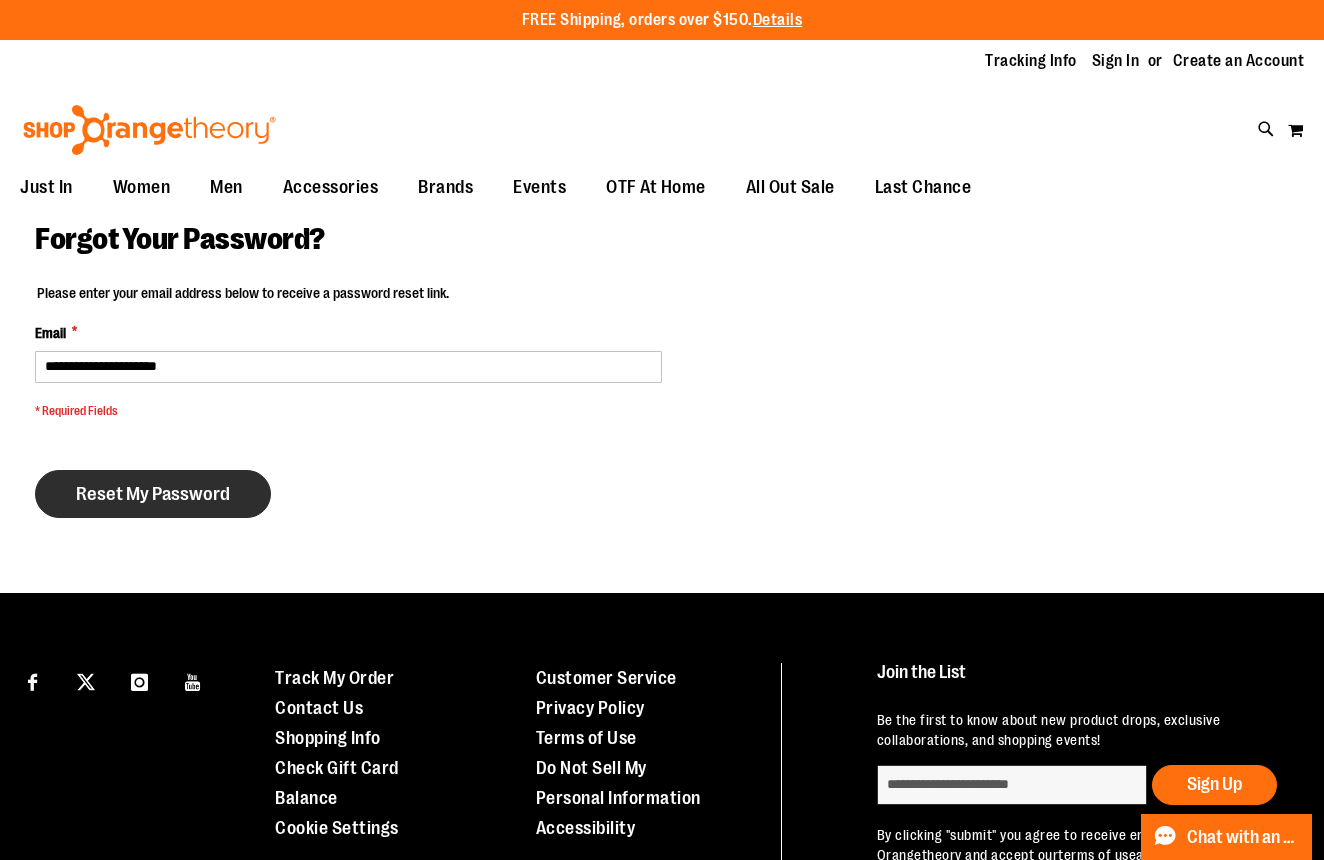 click on "Reset My Password" at bounding box center (153, 494) 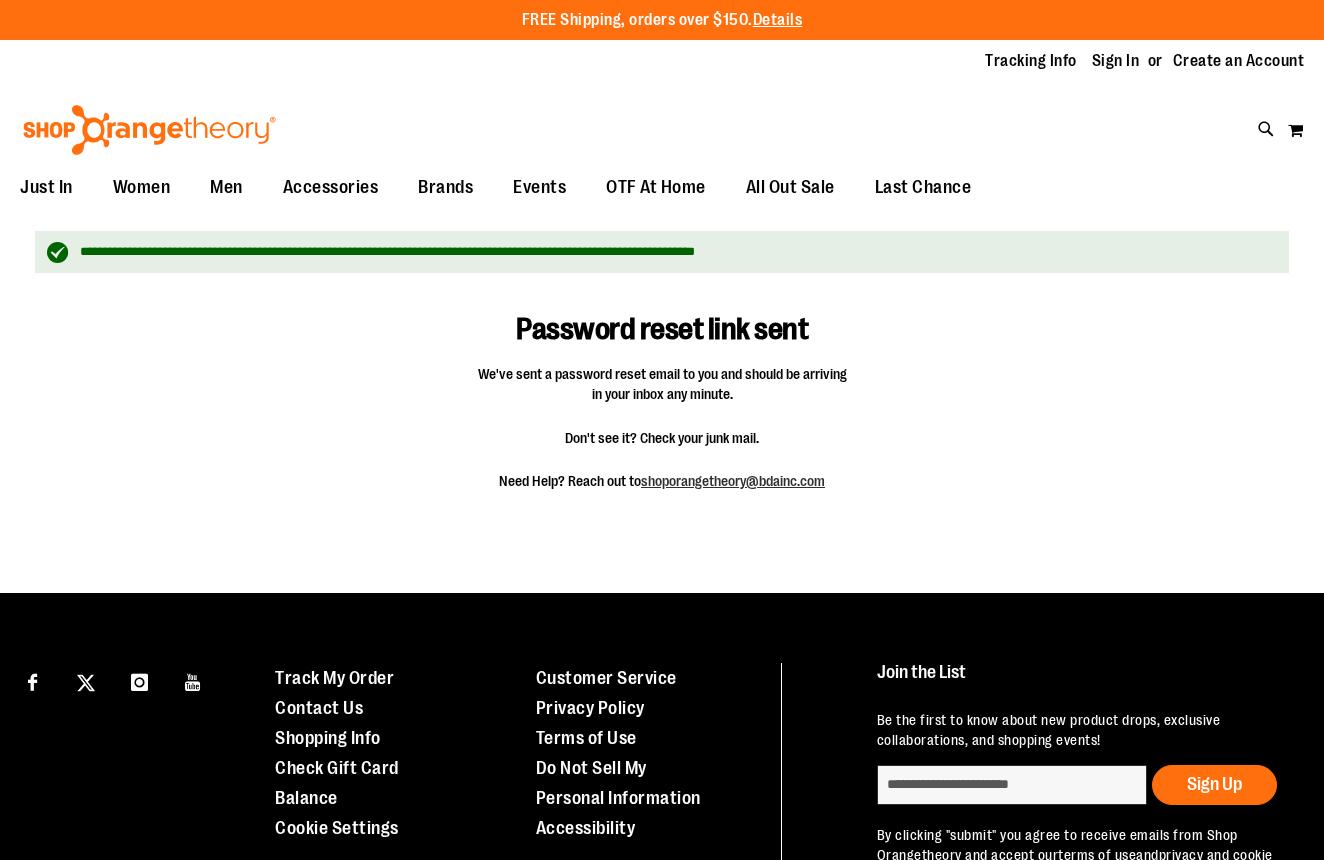 scroll, scrollTop: 0, scrollLeft: 0, axis: both 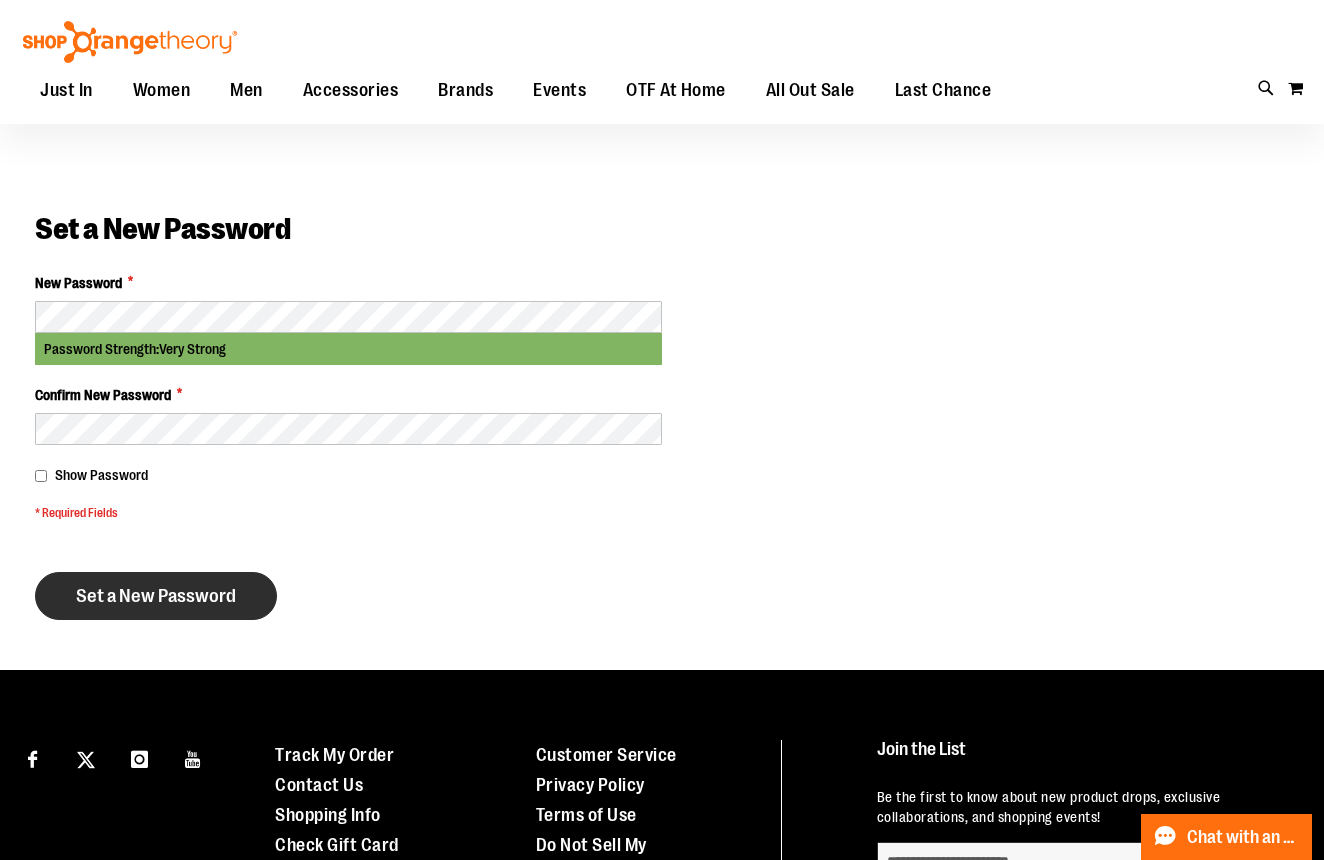 click on "Set a New Password" at bounding box center [156, 596] 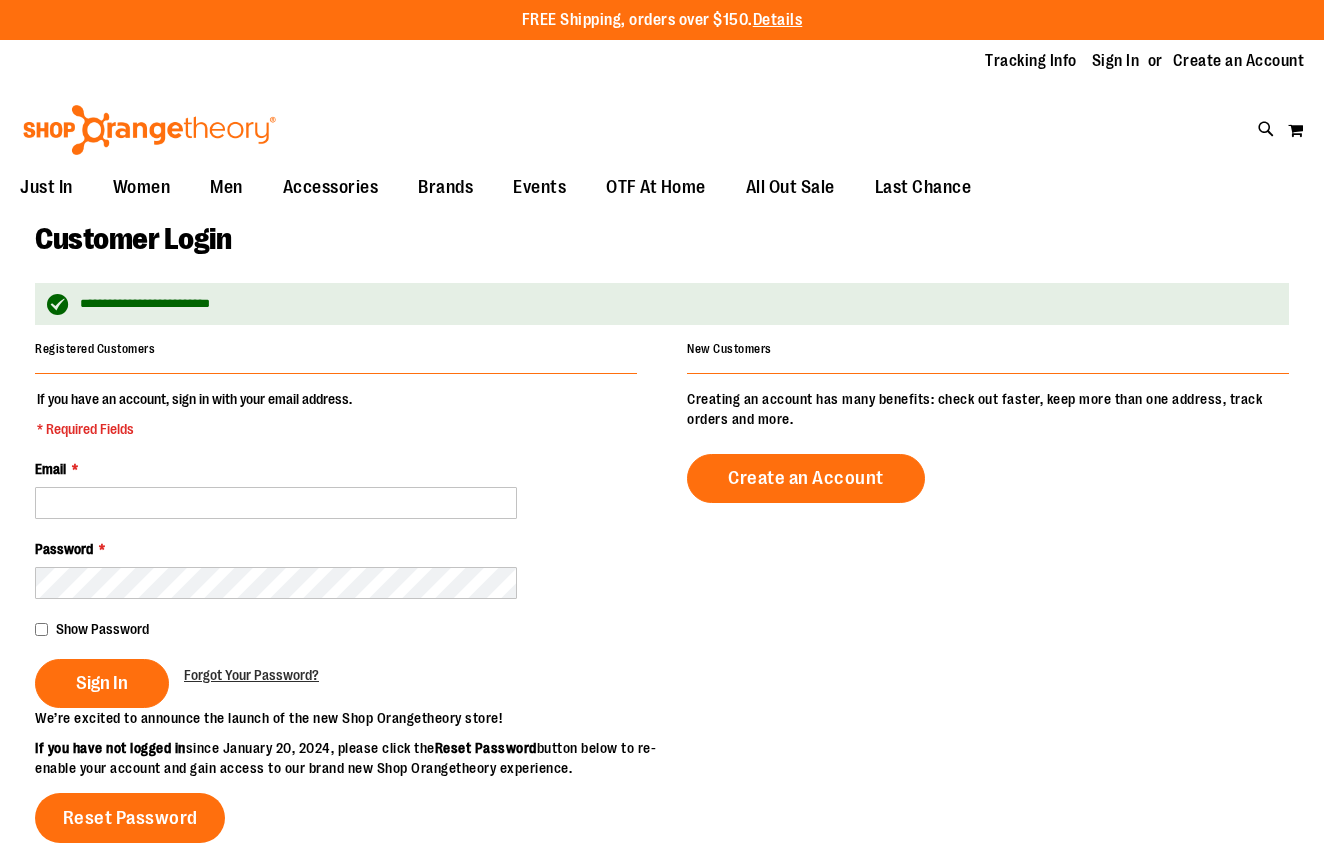 scroll, scrollTop: 0, scrollLeft: 0, axis: both 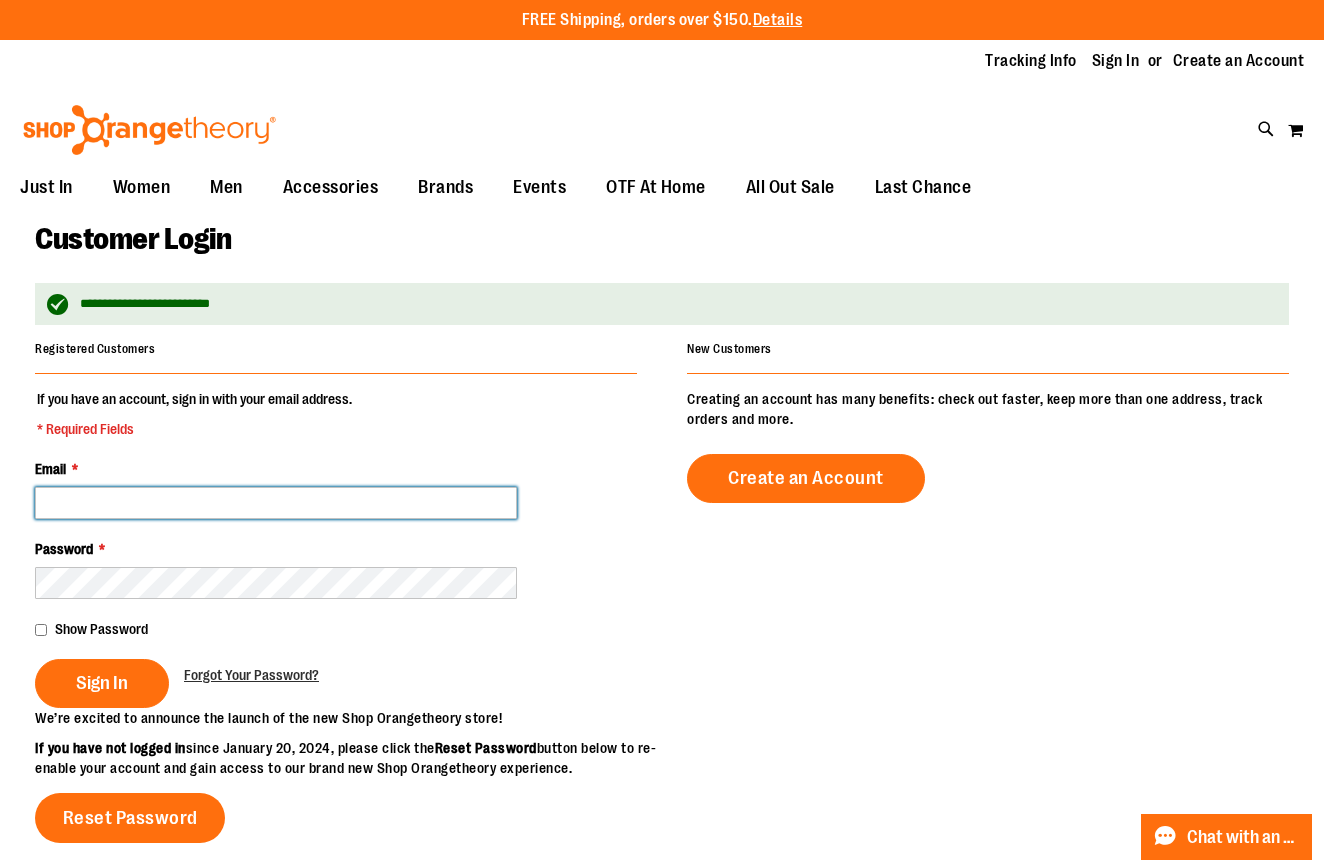 type on "**********" 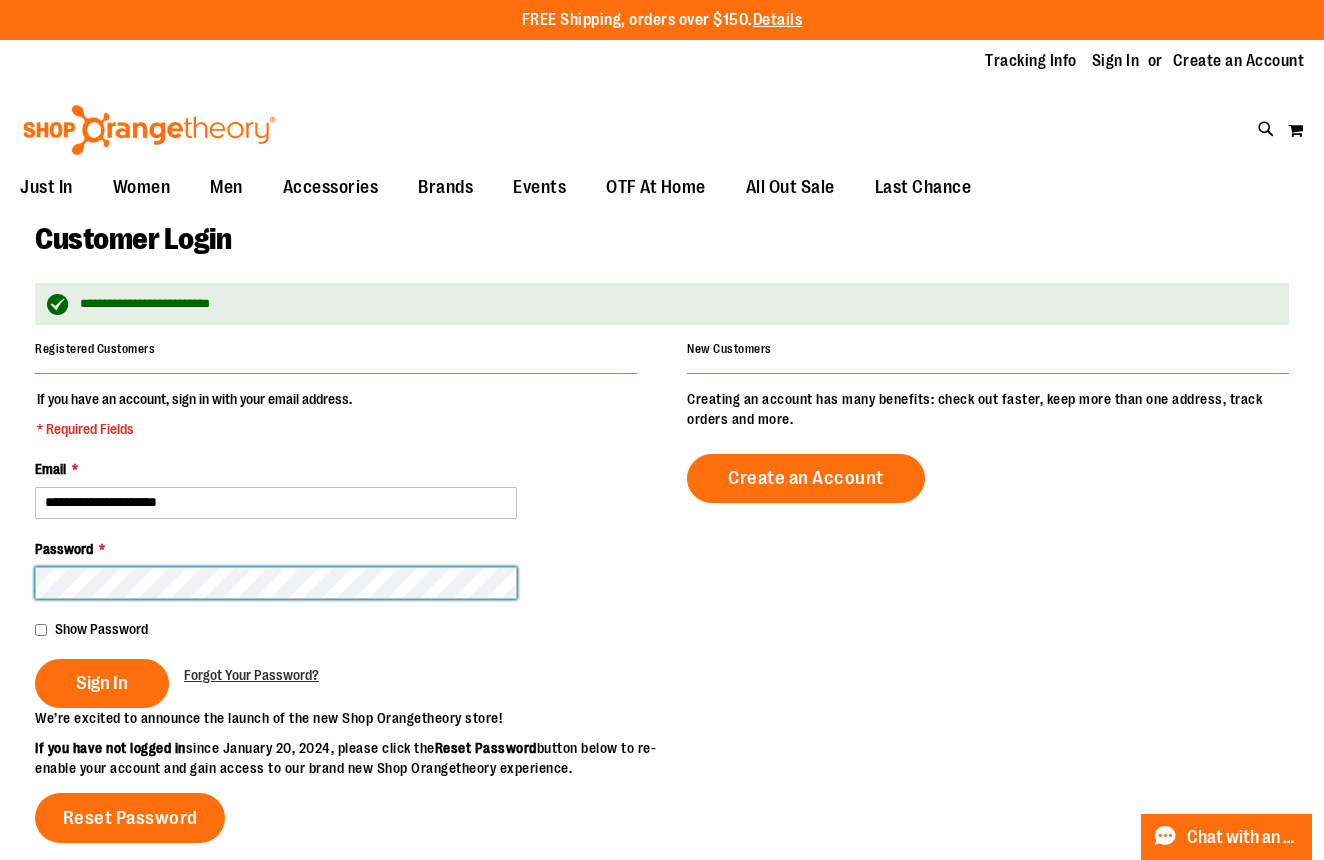 click on "Skip to Content
The store will not work correctly when cookies are disabled.
FREE Shipping, orders over $150.  Details
To order the Spring Dri Tri event bundle please email  shoporangetheory@bdainc.com .
Tracking Info
Sign In
Return to Procurement
Create an Account
Toggle Nav
Search" at bounding box center (662, 430) 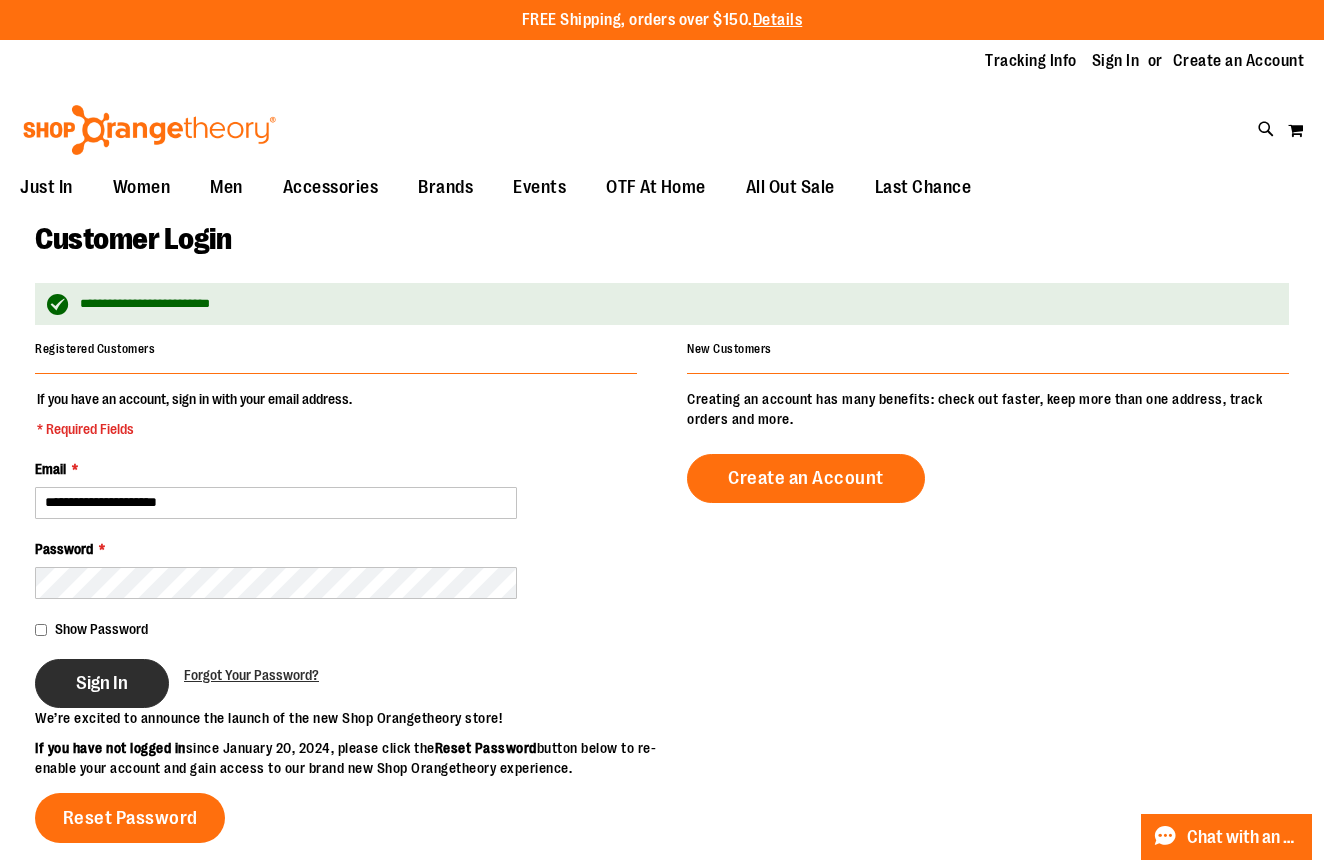 click on "Sign In" at bounding box center [102, 683] 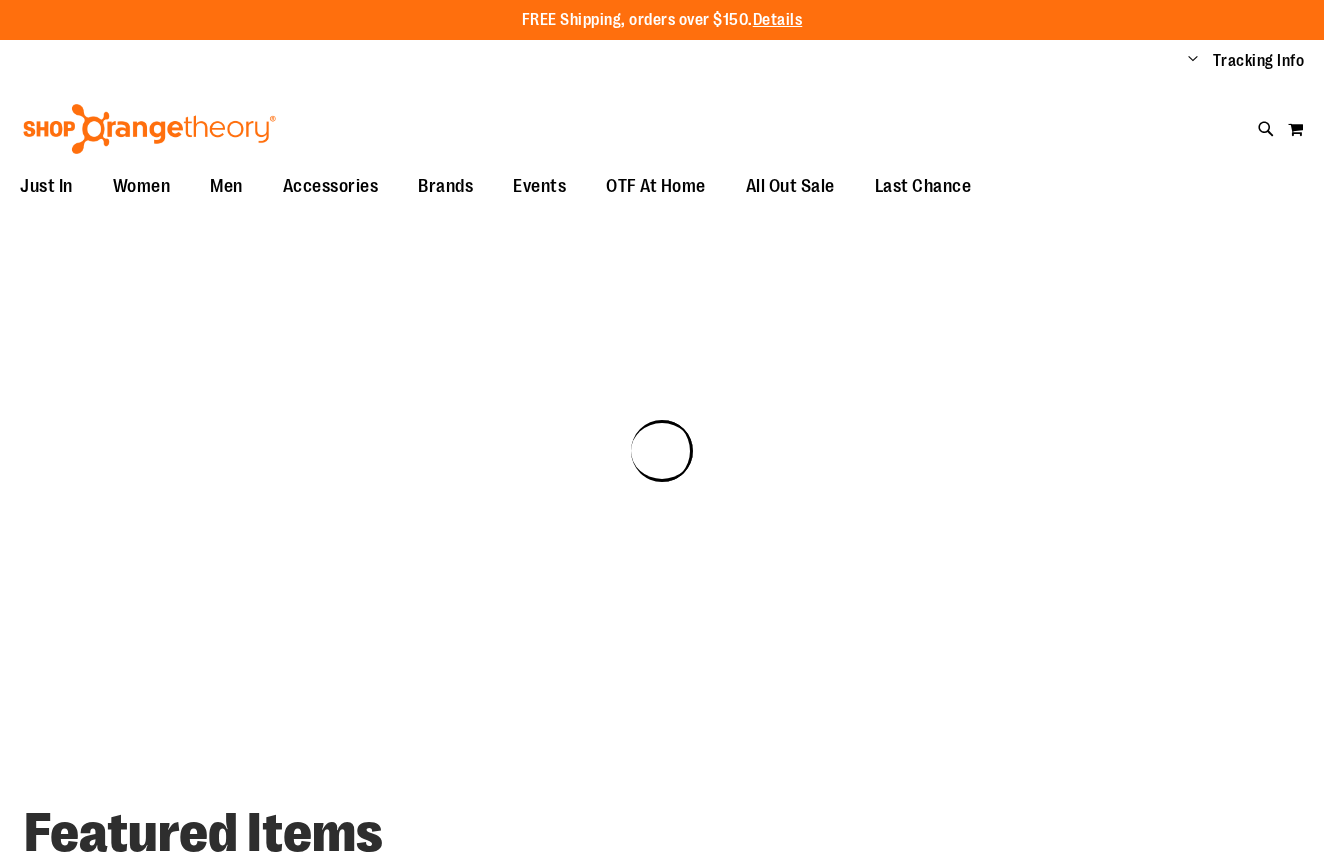 scroll, scrollTop: 0, scrollLeft: 0, axis: both 